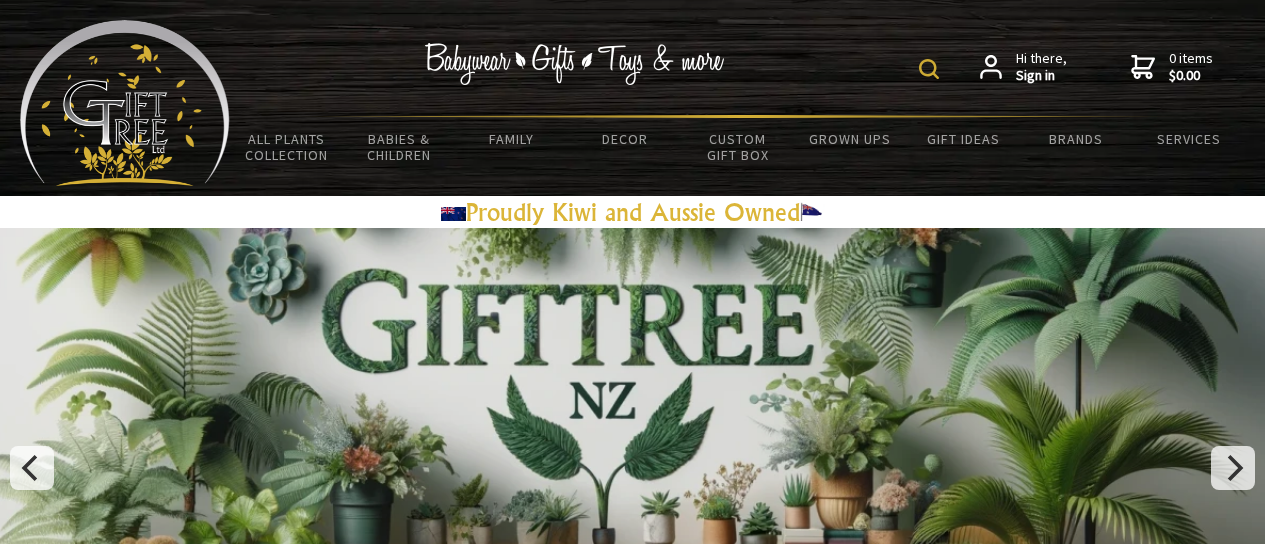scroll, scrollTop: 0, scrollLeft: 0, axis: both 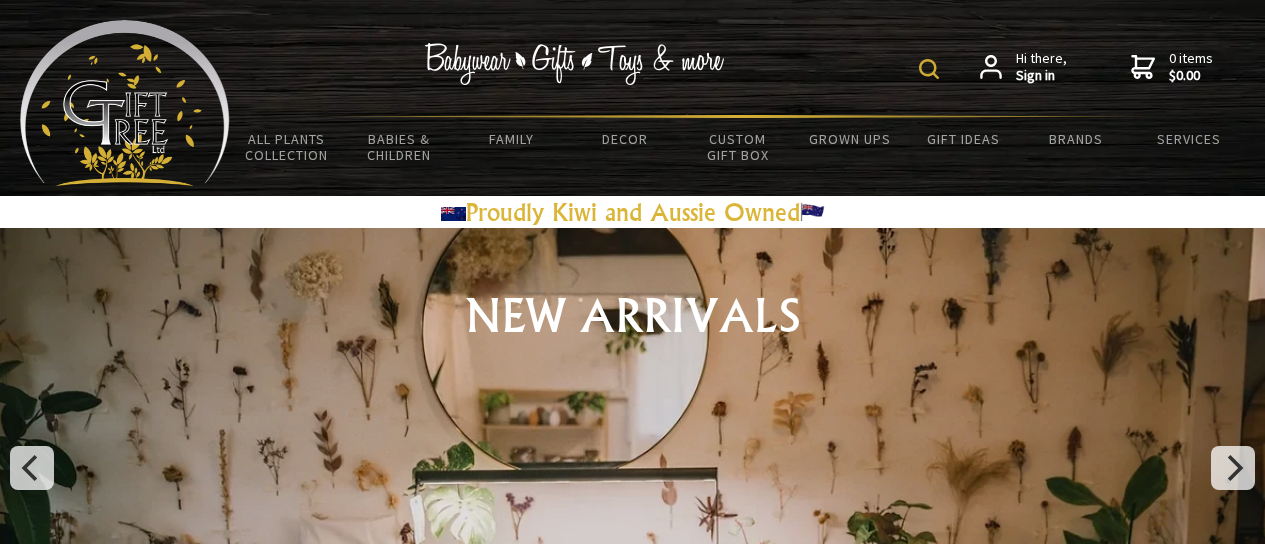 click on "Sign in" at bounding box center (1041, 76) 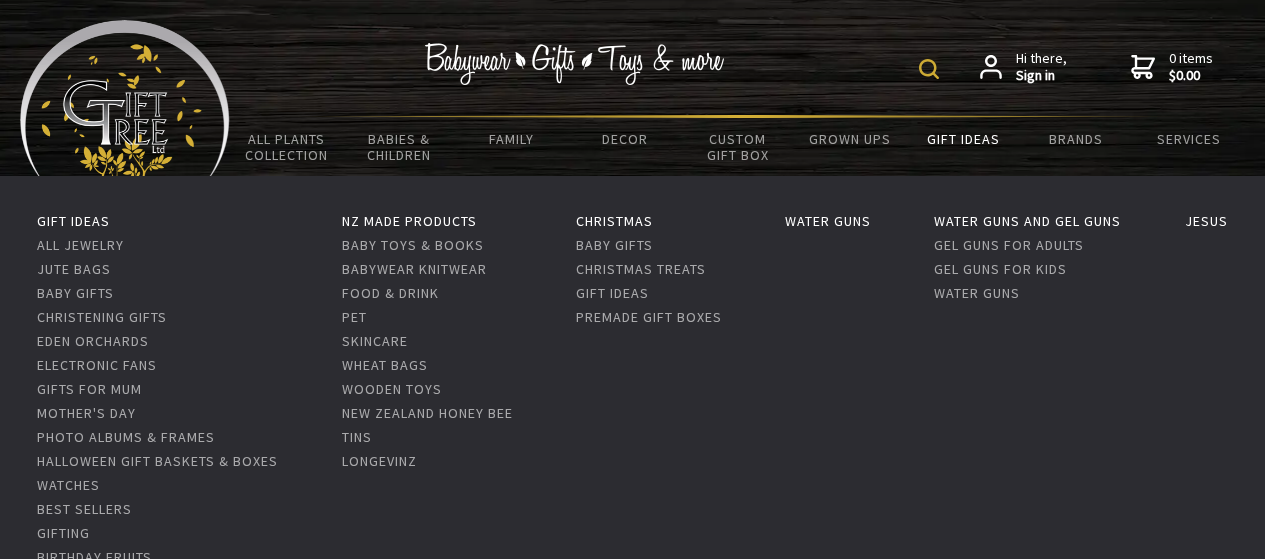 scroll, scrollTop: 0, scrollLeft: 0, axis: both 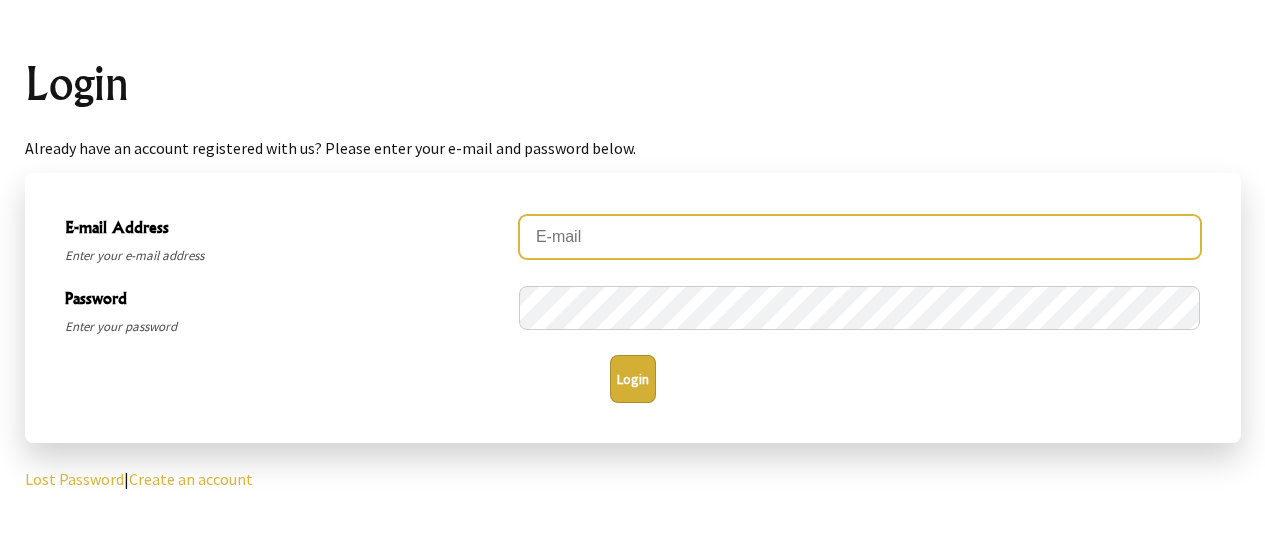click at bounding box center (860, 237) 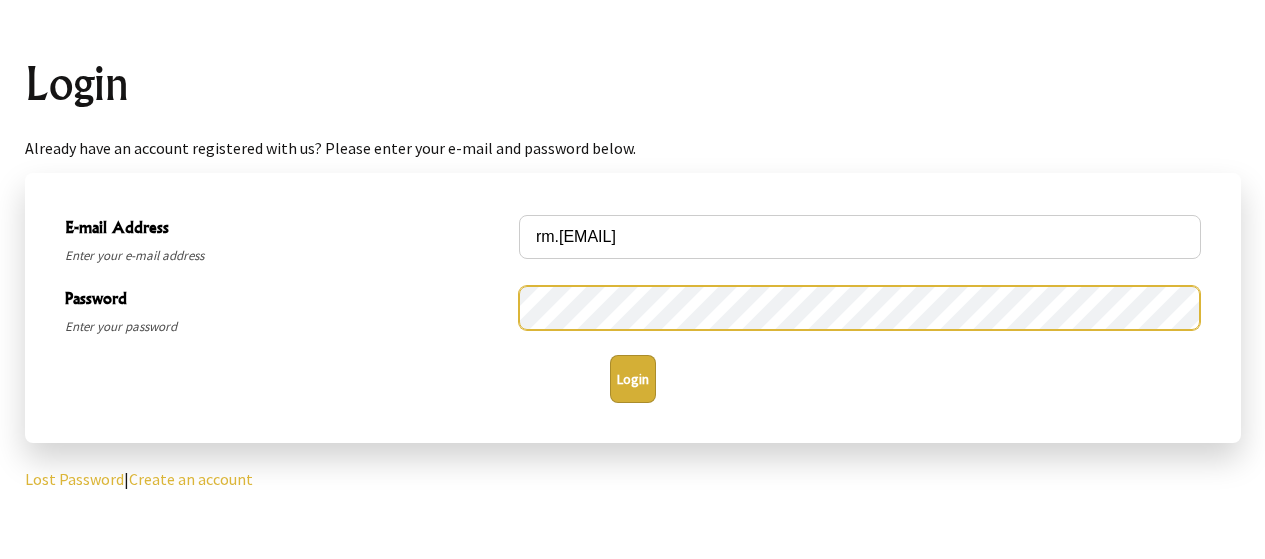 click on "Login" at bounding box center (633, 379) 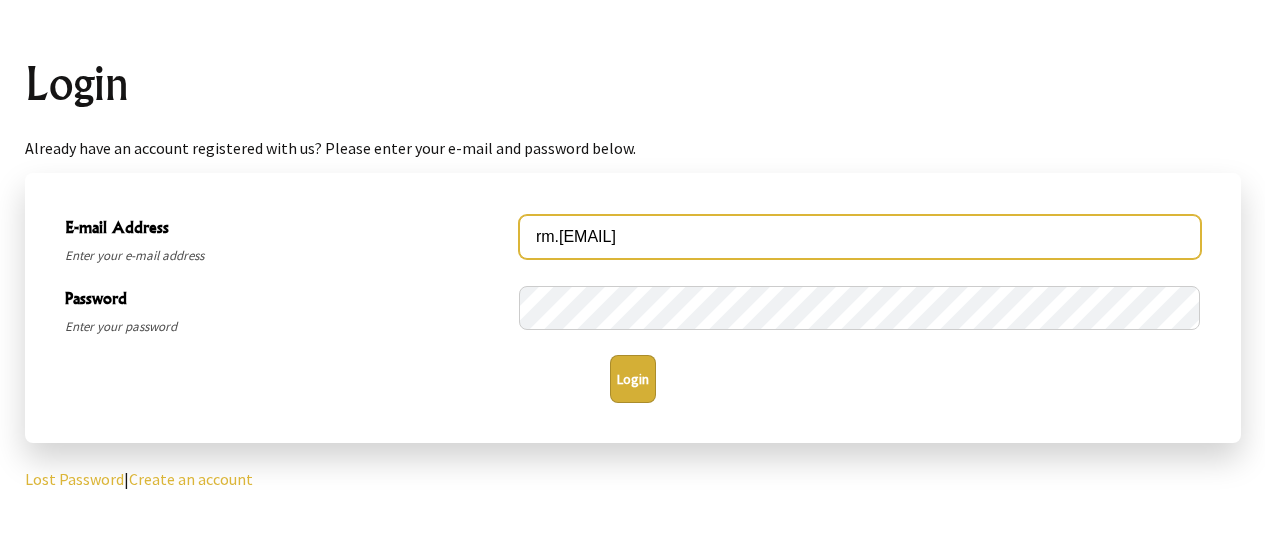 click on "rm.[EMAIL]" at bounding box center (860, 237) 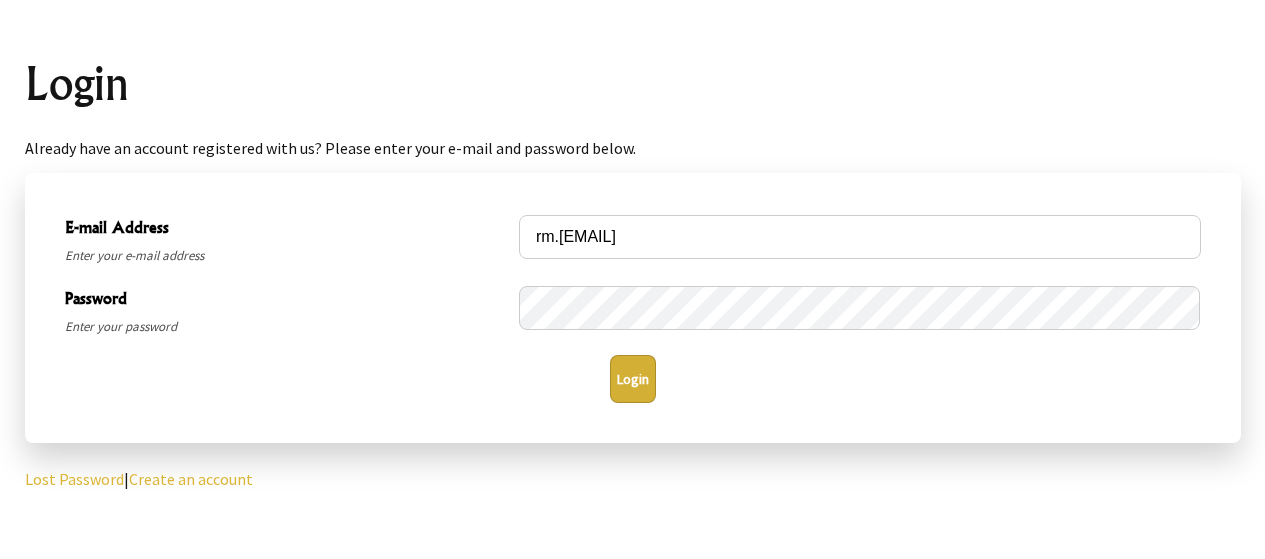 click on "Login" at bounding box center [633, 379] 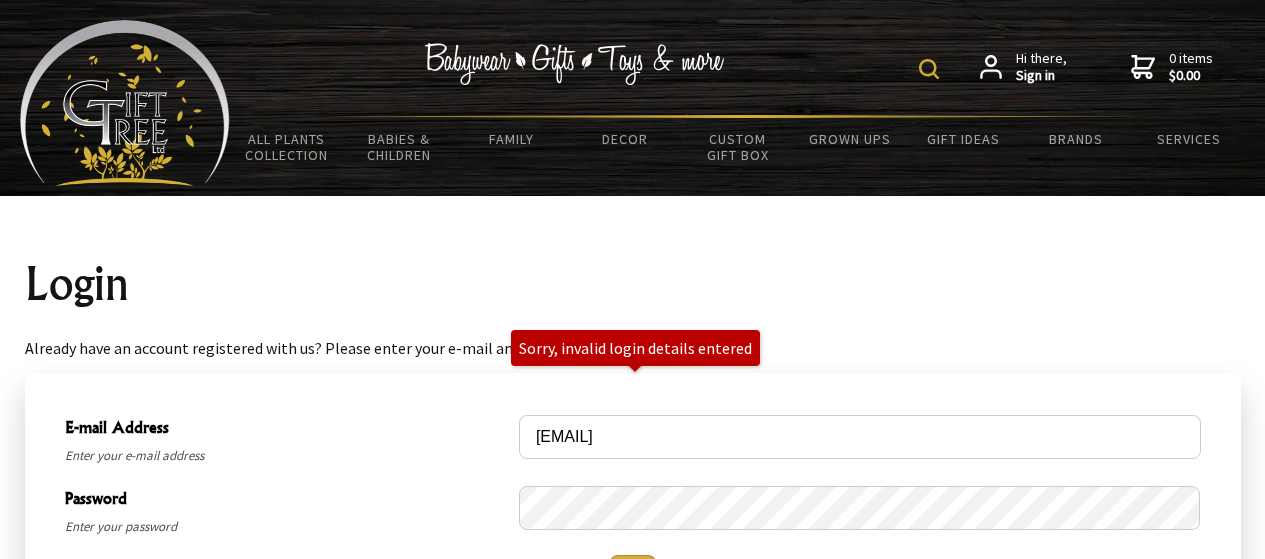 scroll, scrollTop: 0, scrollLeft: 0, axis: both 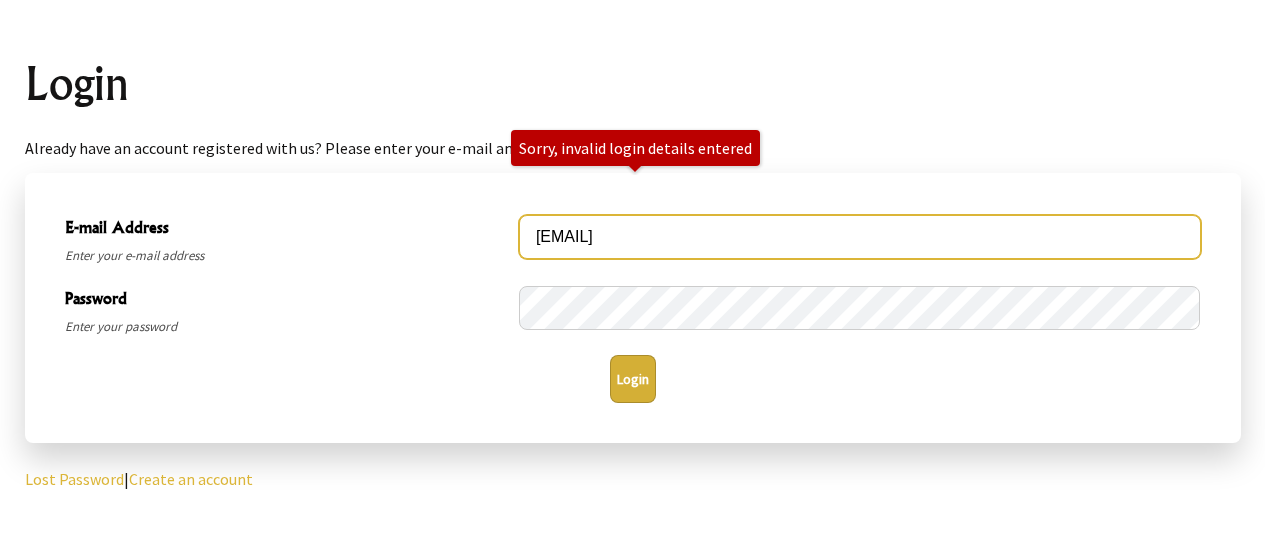 click on "[EMAIL]" at bounding box center (860, 237) 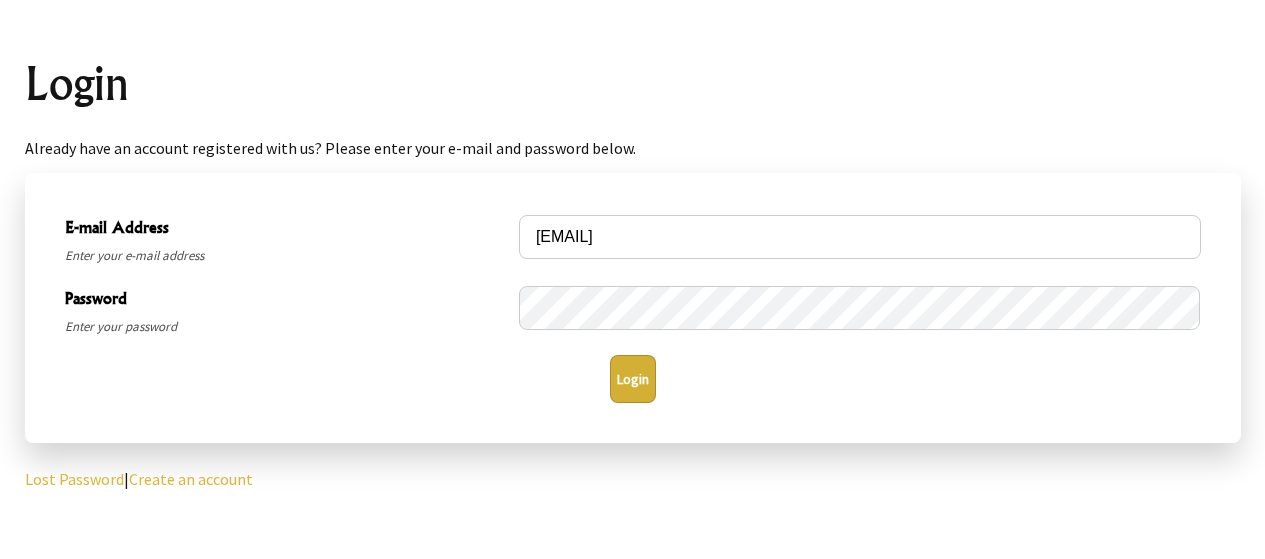 click on "Login" at bounding box center (633, 379) 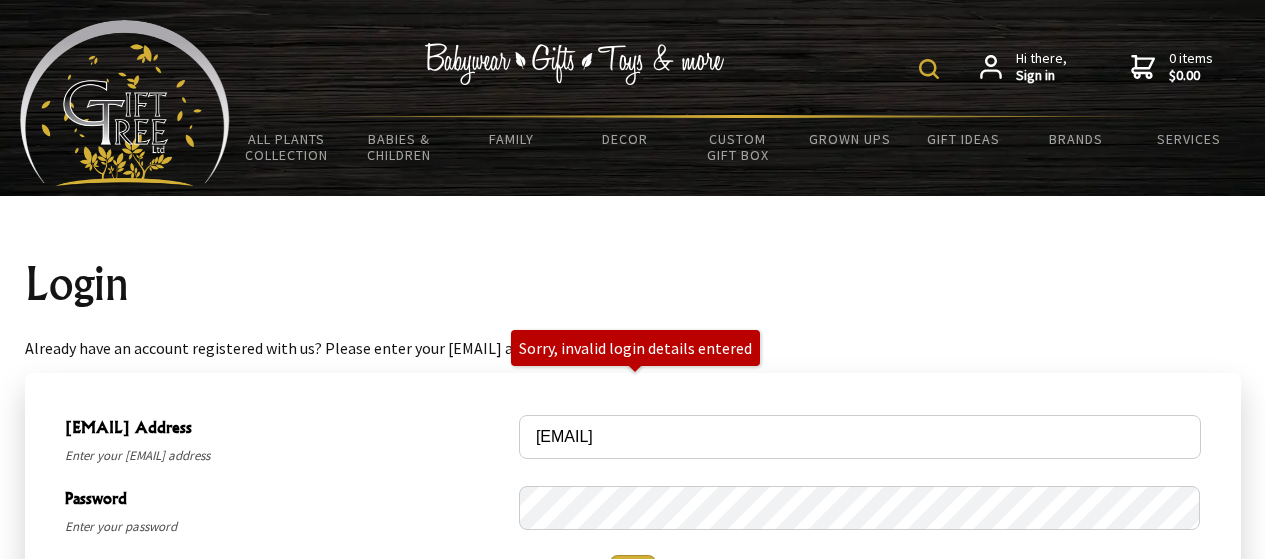 scroll, scrollTop: 100, scrollLeft: 0, axis: vertical 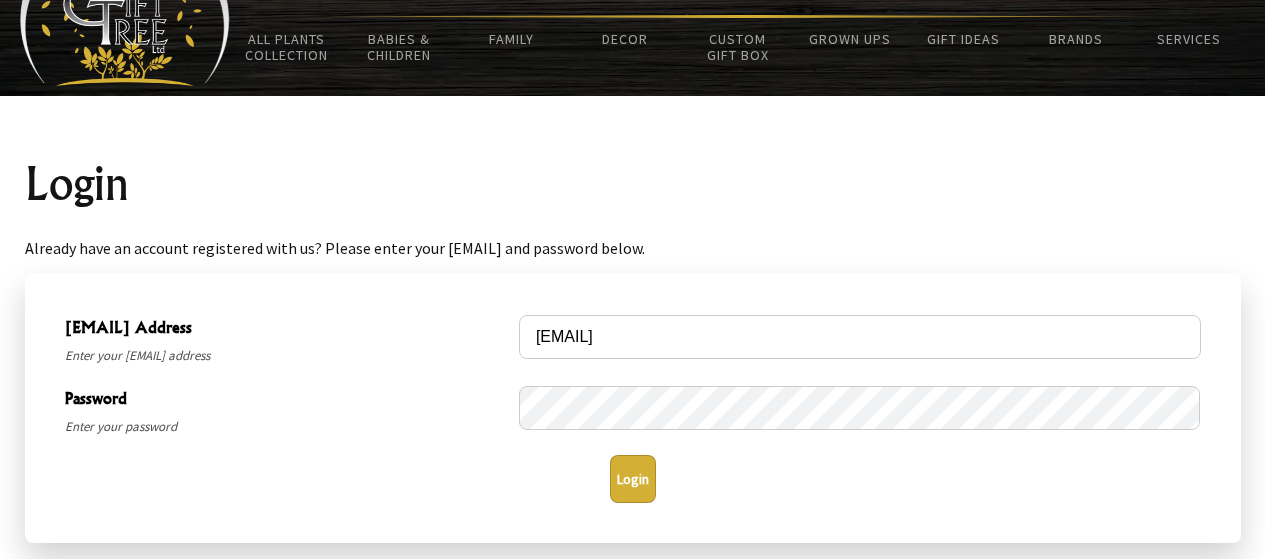 click on "Login" at bounding box center [633, 479] 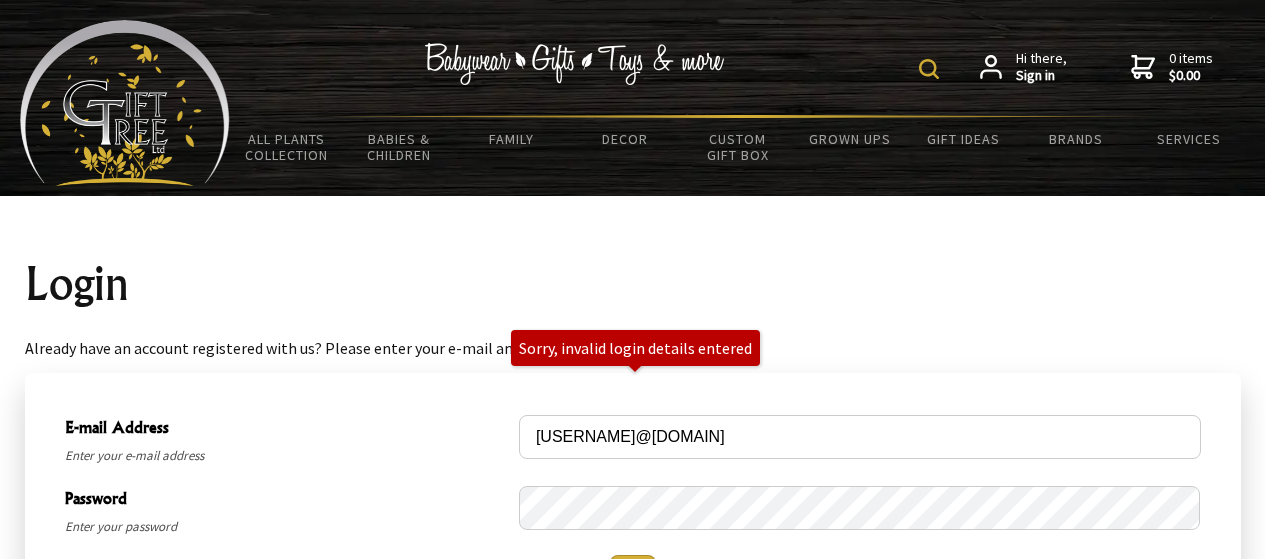 scroll, scrollTop: 200, scrollLeft: 0, axis: vertical 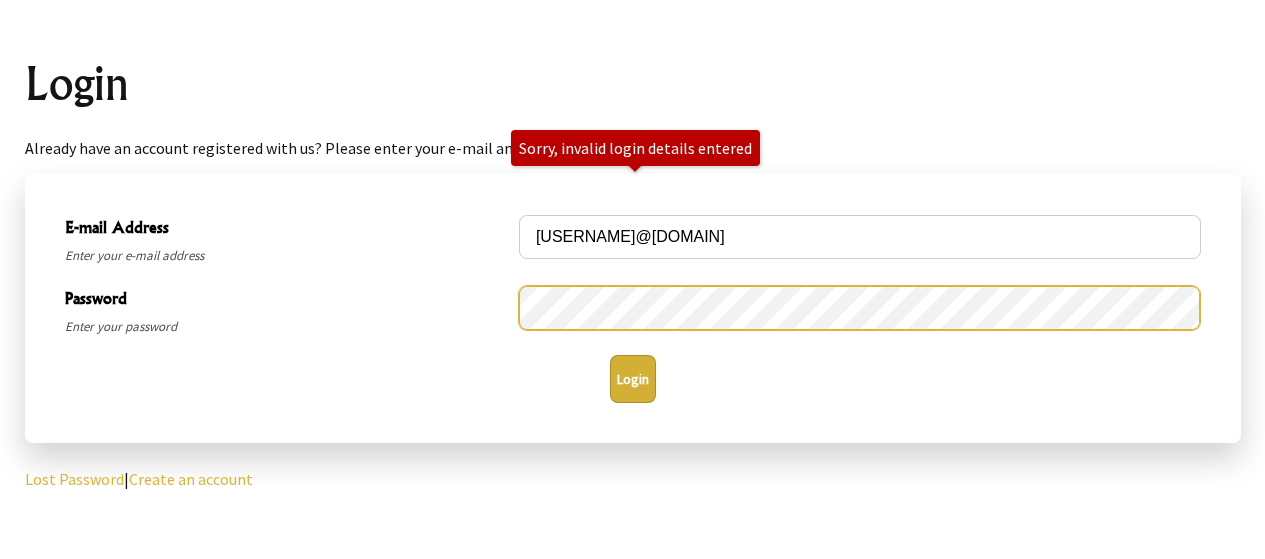 click on "Password Enter your password" at bounding box center (633, 311) 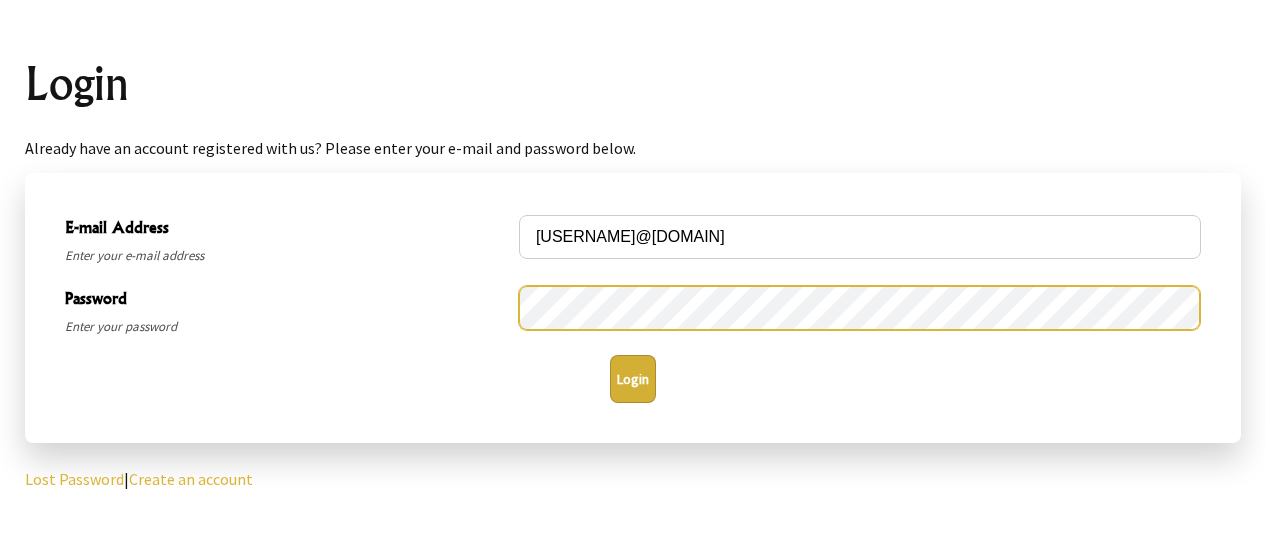 click on "Login" at bounding box center (633, 379) 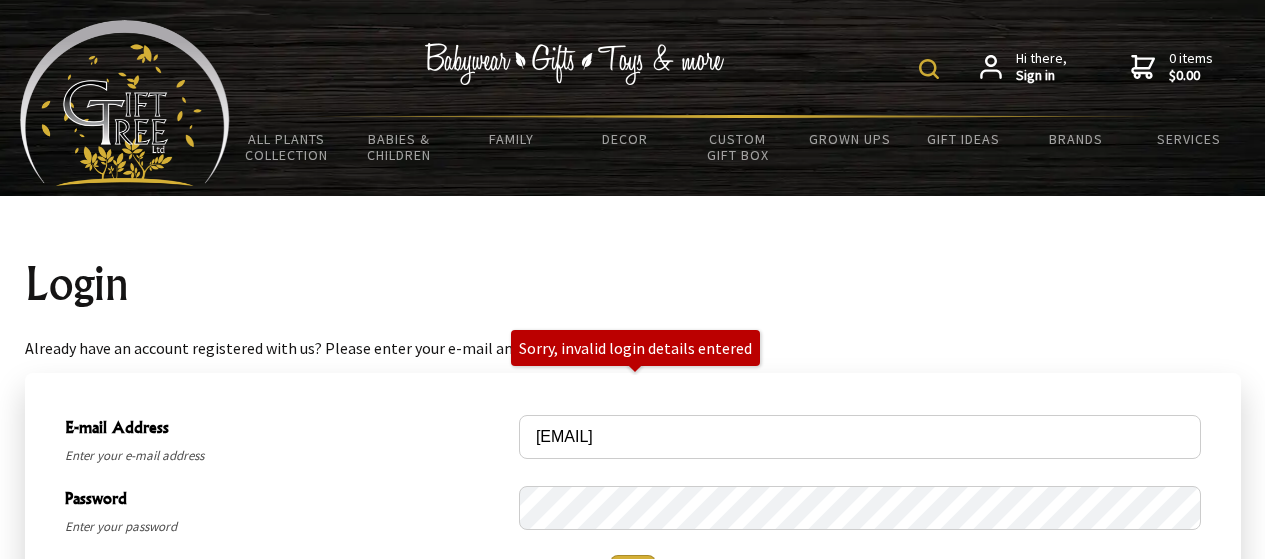 scroll, scrollTop: 0, scrollLeft: 0, axis: both 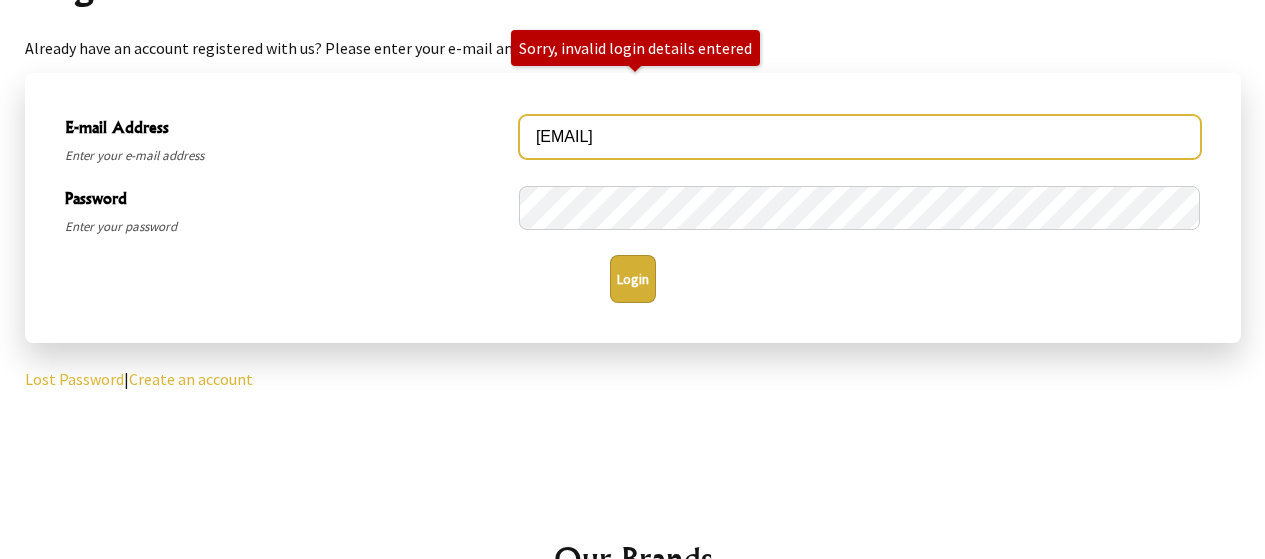 drag, startPoint x: 555, startPoint y: 144, endPoint x: 251, endPoint y: 130, distance: 304.3222 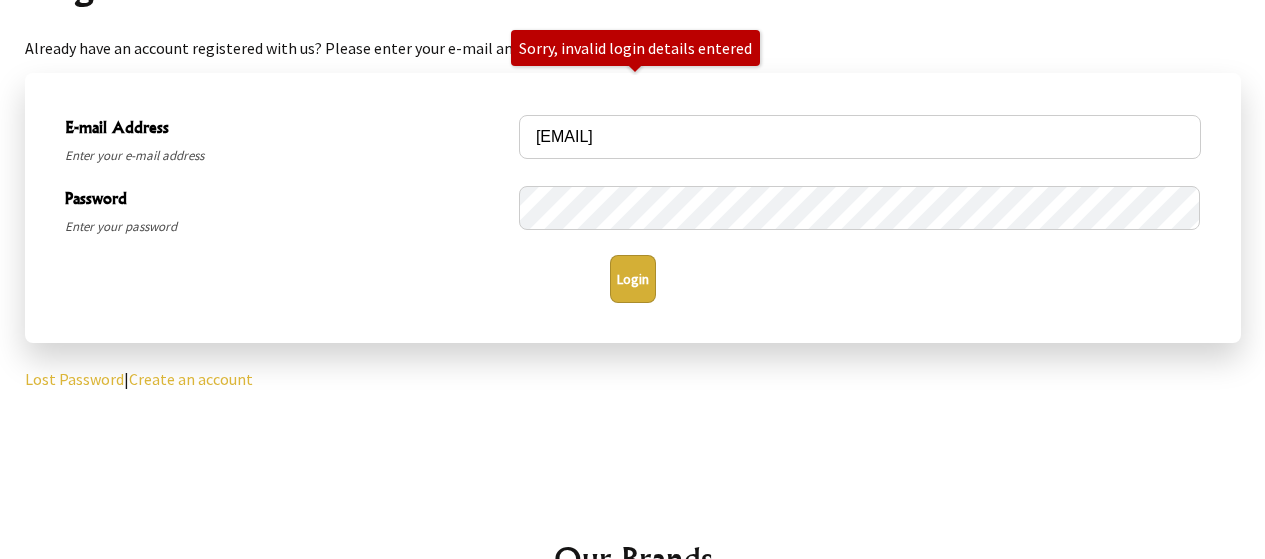click on "Lost Password" at bounding box center [74, 379] 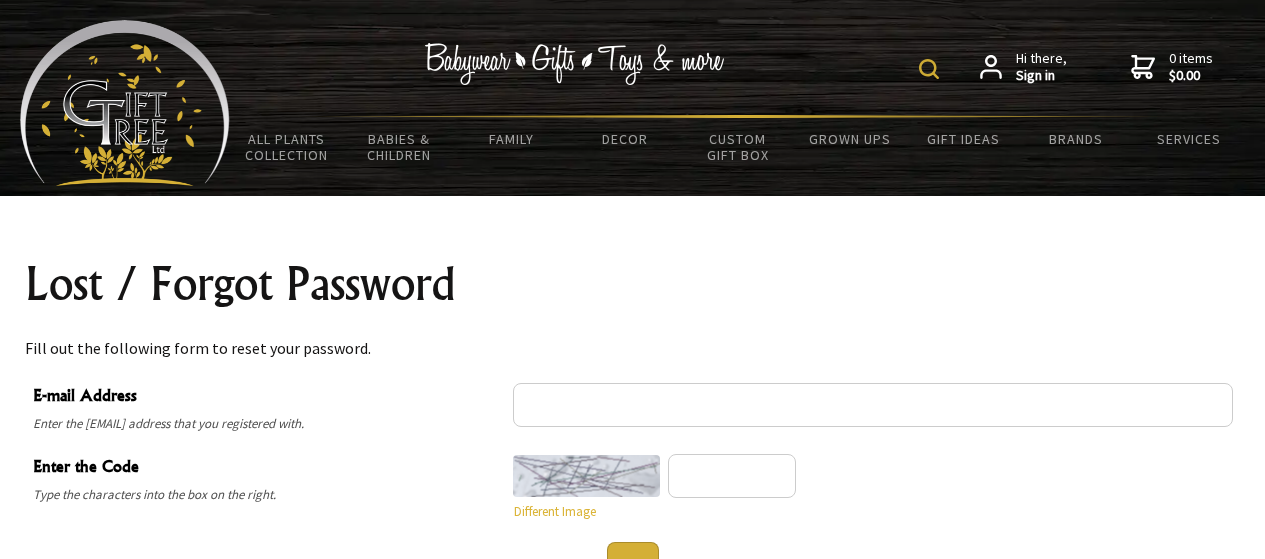 scroll, scrollTop: 0, scrollLeft: 0, axis: both 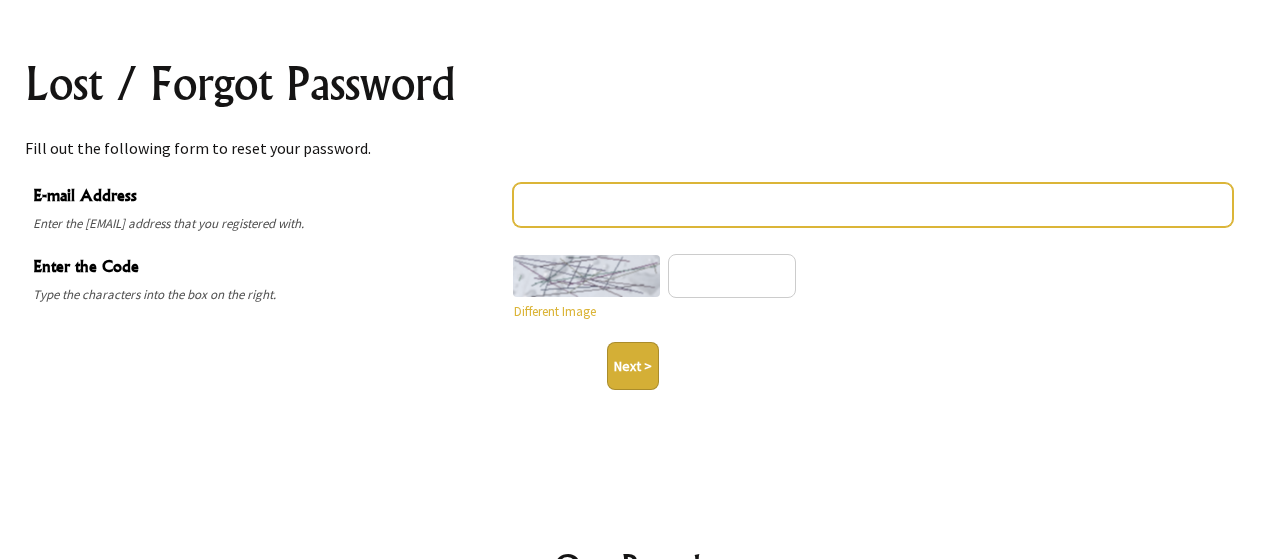 click at bounding box center (873, 205) 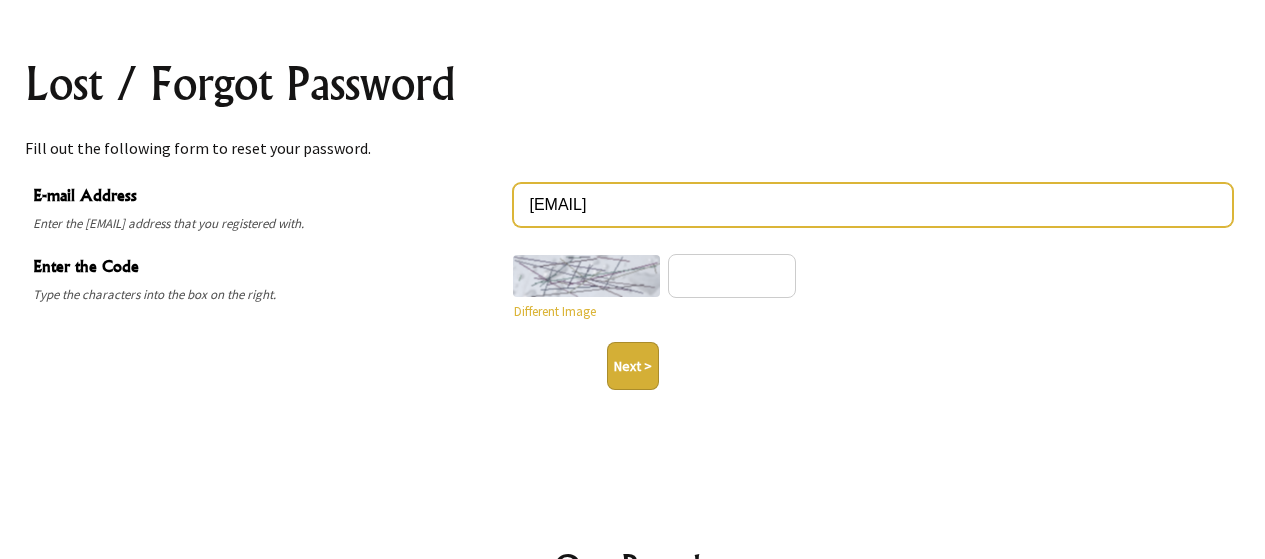 type on "rm.rothschild@gmail.com" 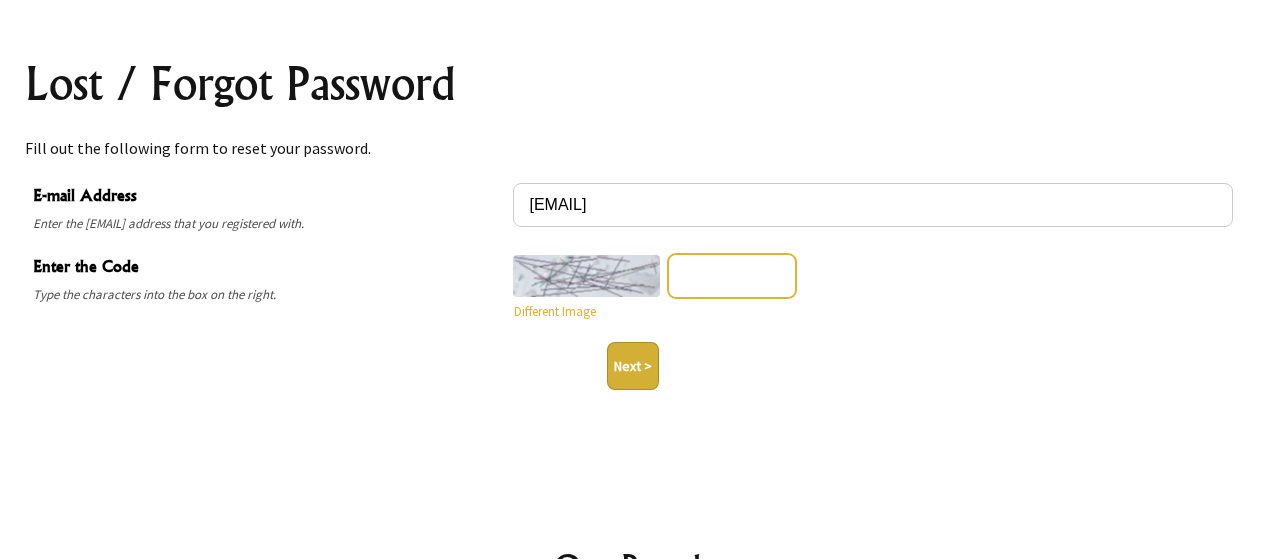 click at bounding box center (732, 276) 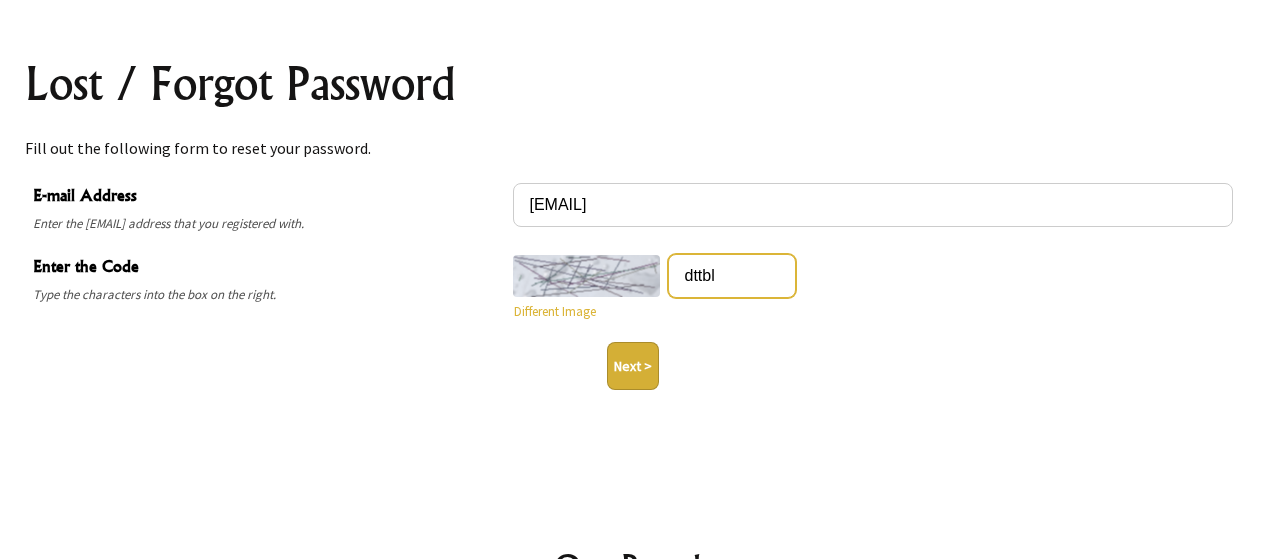 type on "dttbl" 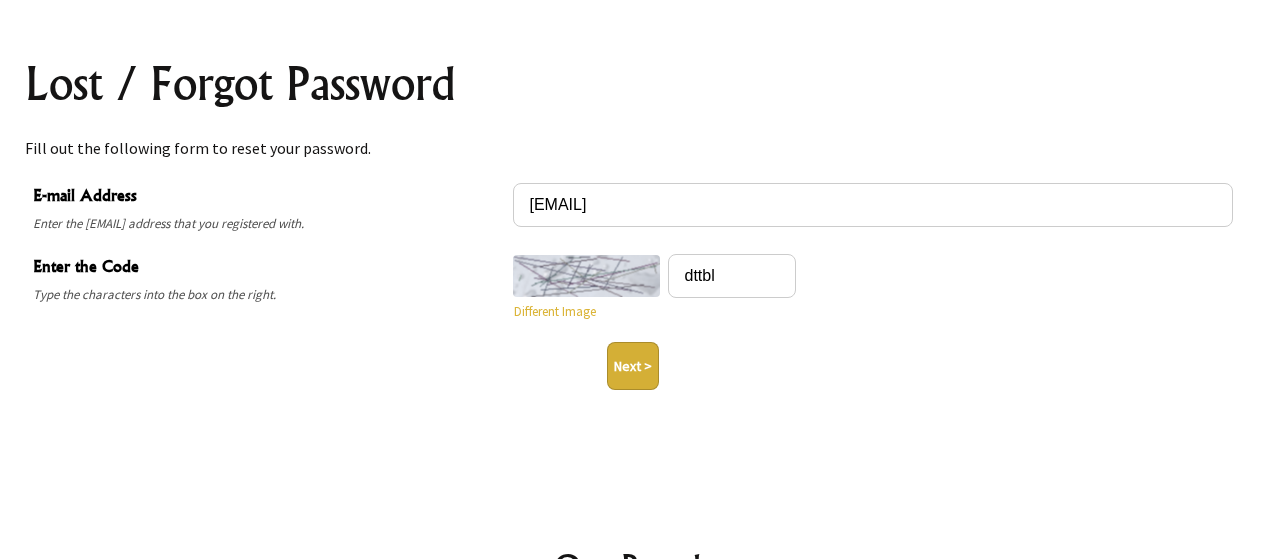 click on "Next >" at bounding box center (633, 366) 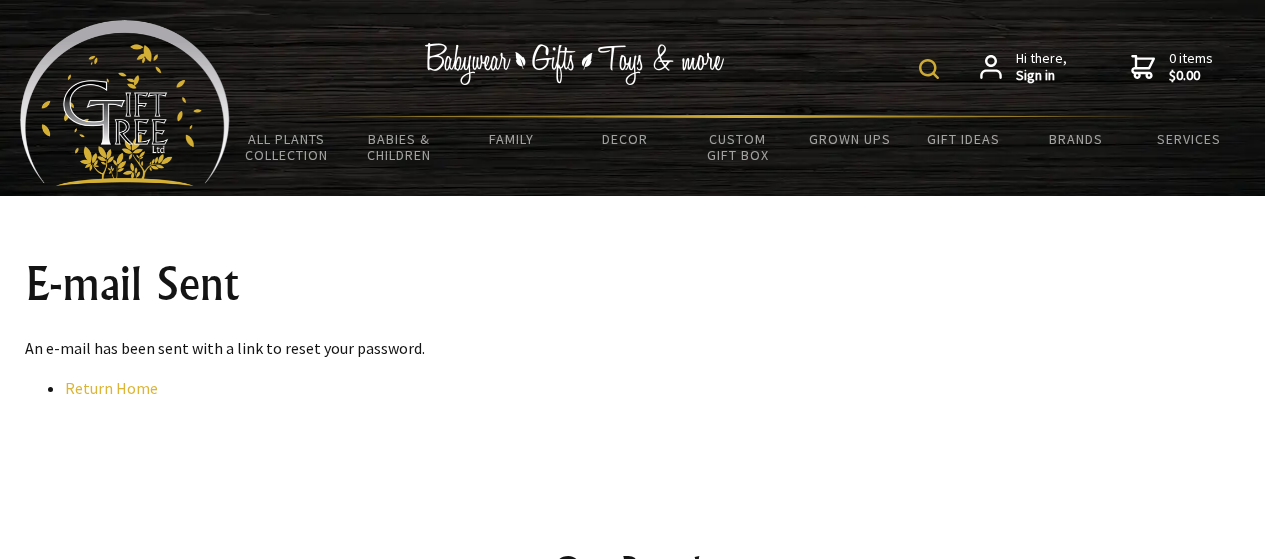 scroll, scrollTop: 0, scrollLeft: 0, axis: both 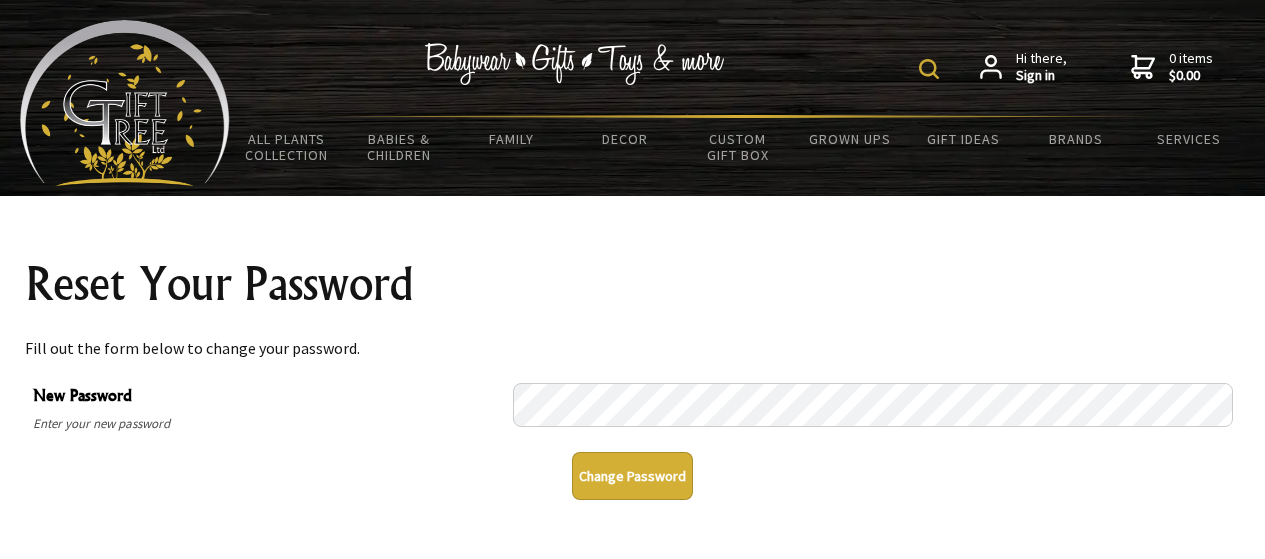 click on "Change Password" at bounding box center [632, 476] 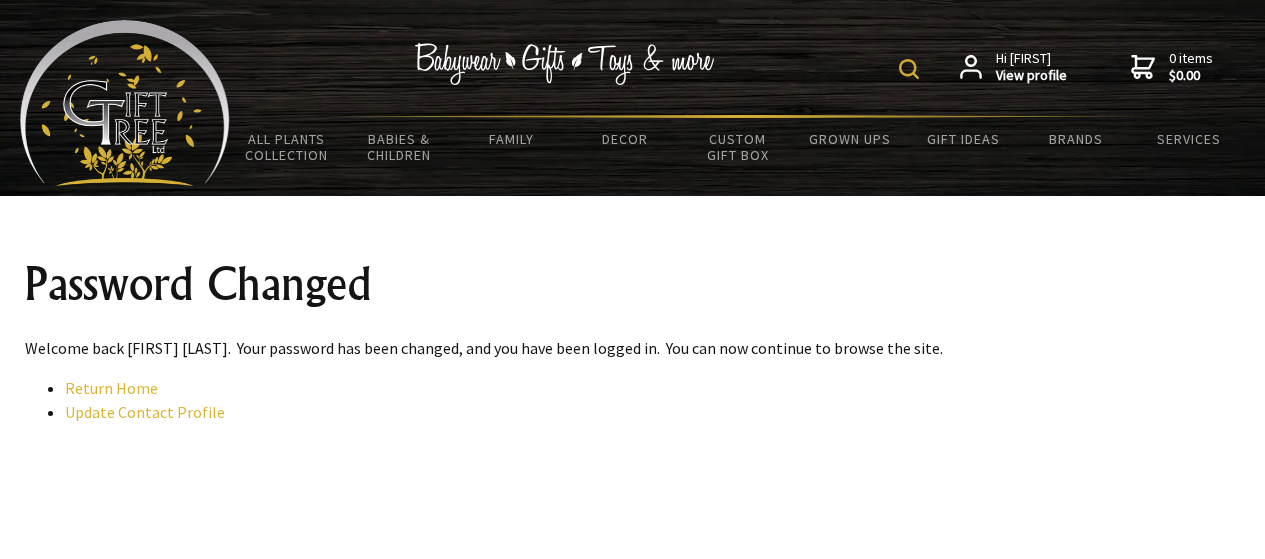 scroll, scrollTop: 192, scrollLeft: 0, axis: vertical 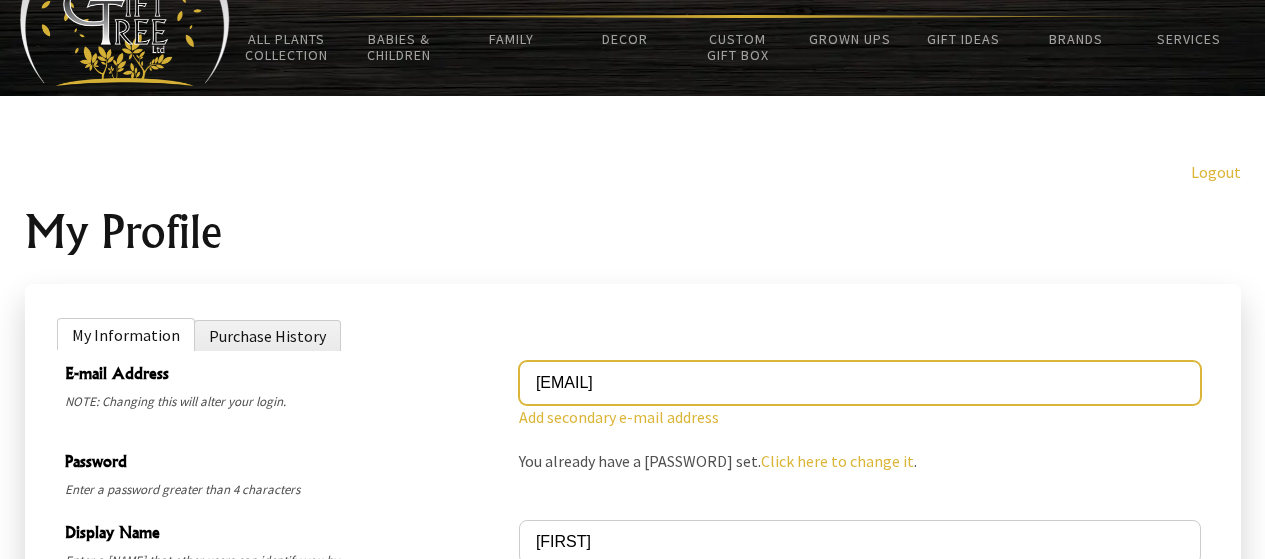 drag, startPoint x: 624, startPoint y: 381, endPoint x: 446, endPoint y: 381, distance: 178 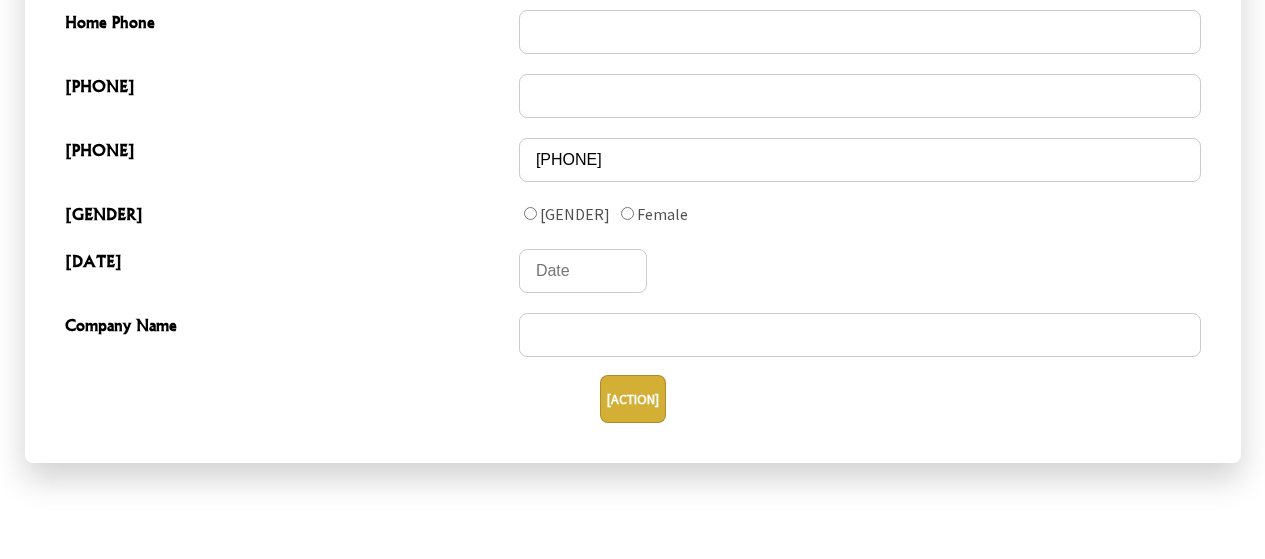 scroll, scrollTop: 1200, scrollLeft: 0, axis: vertical 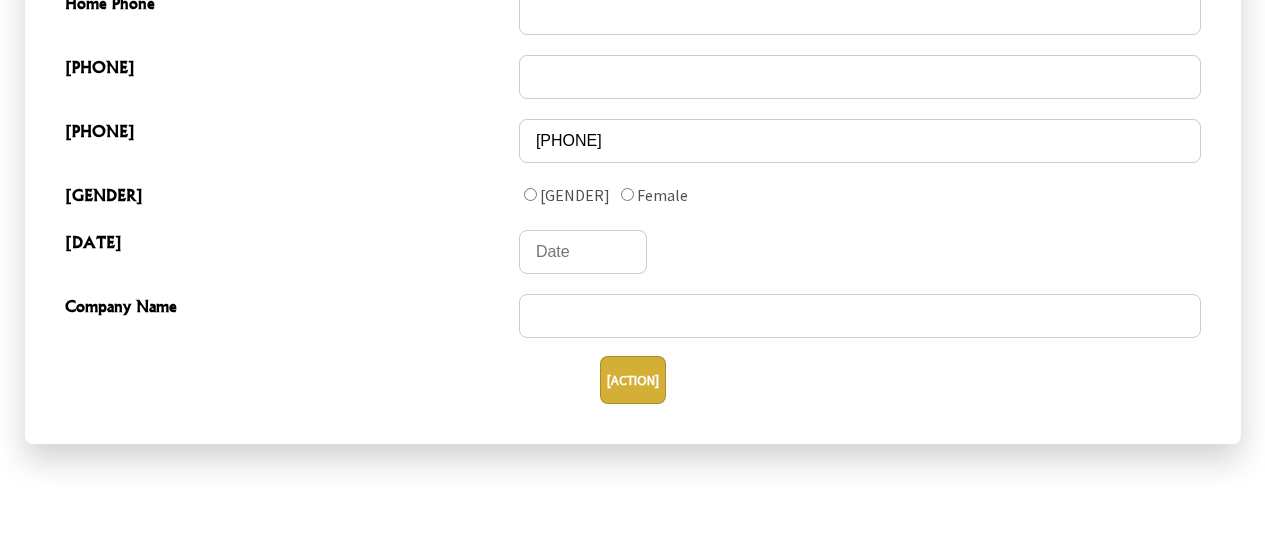 type on "randalcolin789@gmail.com" 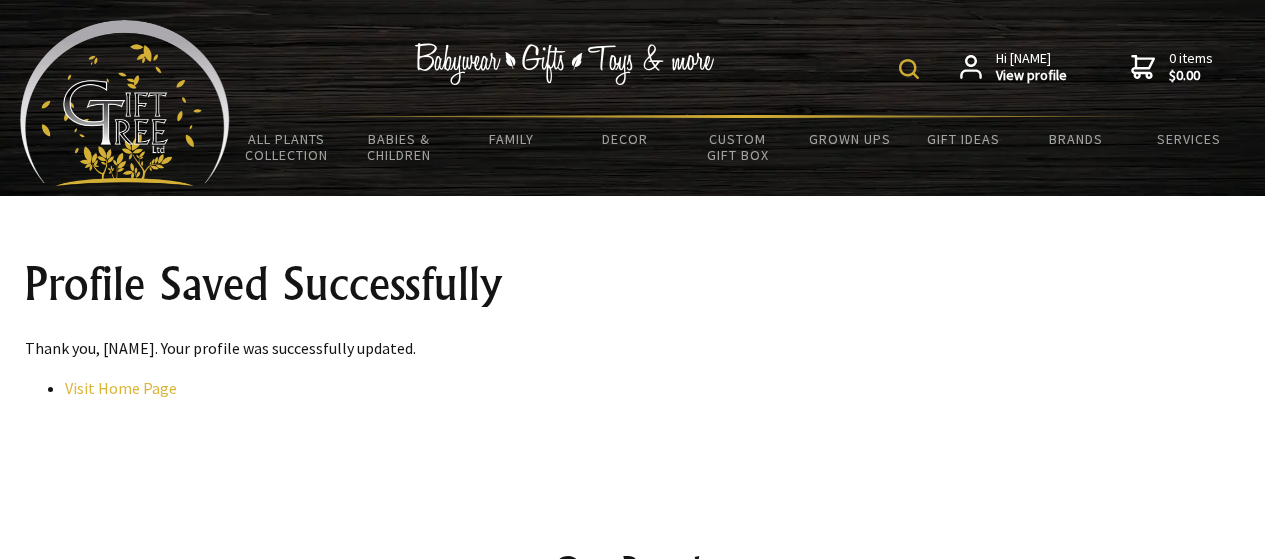 scroll, scrollTop: 0, scrollLeft: 0, axis: both 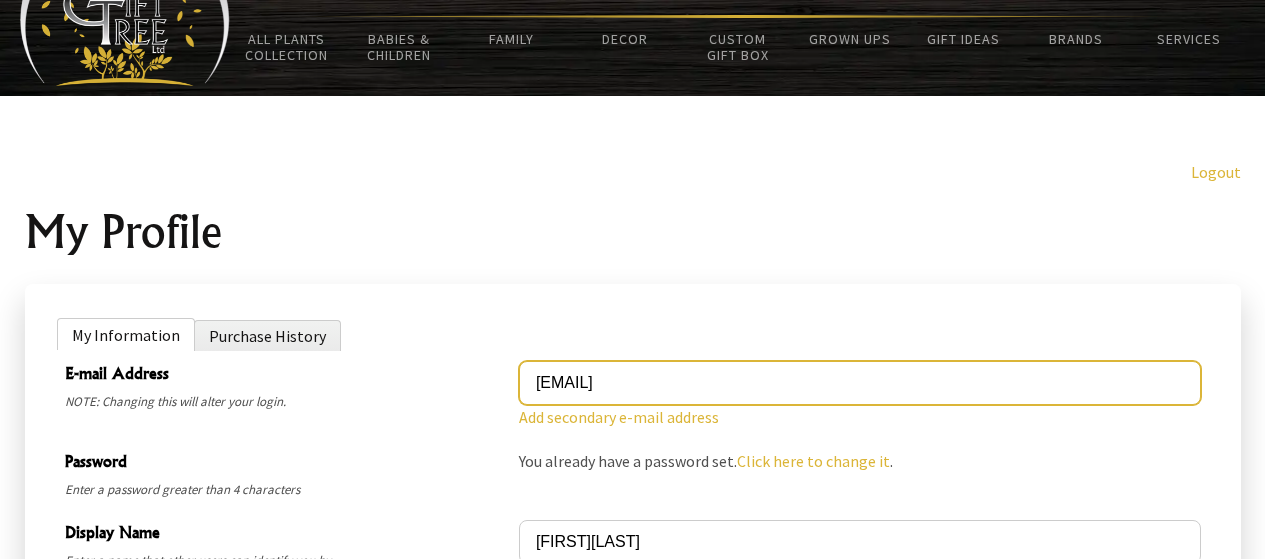 drag, startPoint x: 640, startPoint y: 379, endPoint x: 444, endPoint y: 380, distance: 196.00255 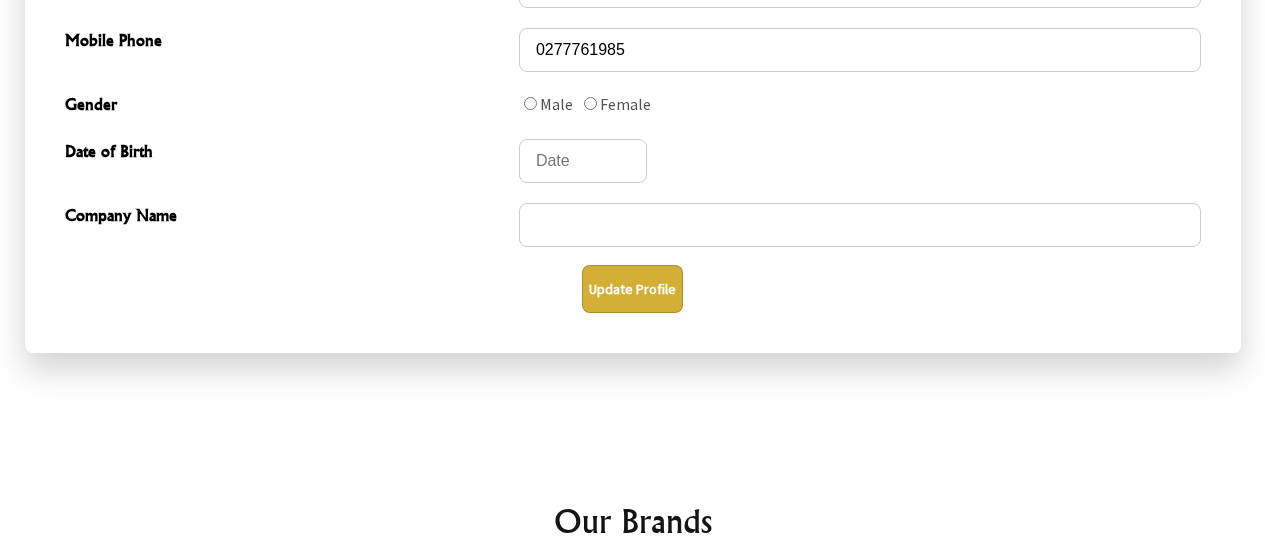 scroll, scrollTop: 1300, scrollLeft: 0, axis: vertical 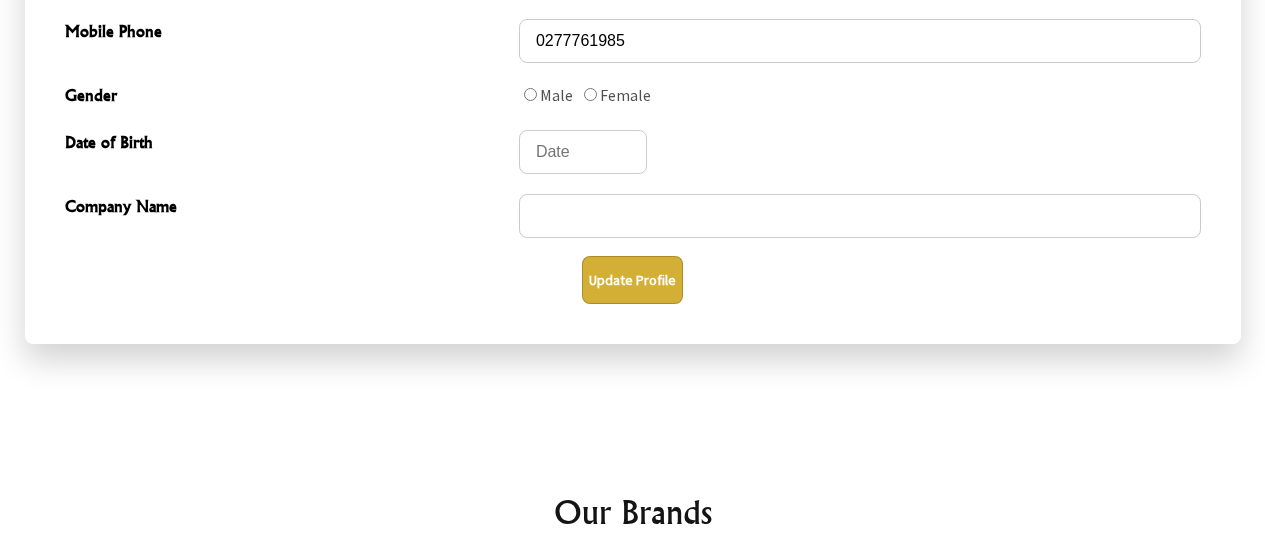 type on "[EMAIL]" 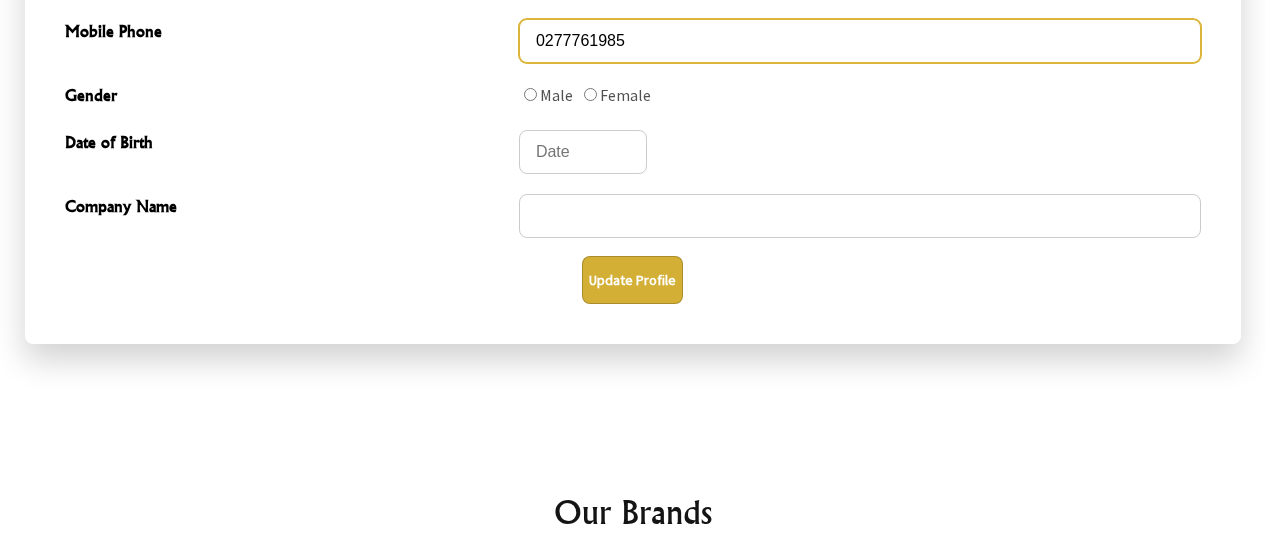 drag, startPoint x: 652, startPoint y: 51, endPoint x: 498, endPoint y: 44, distance: 154.15901 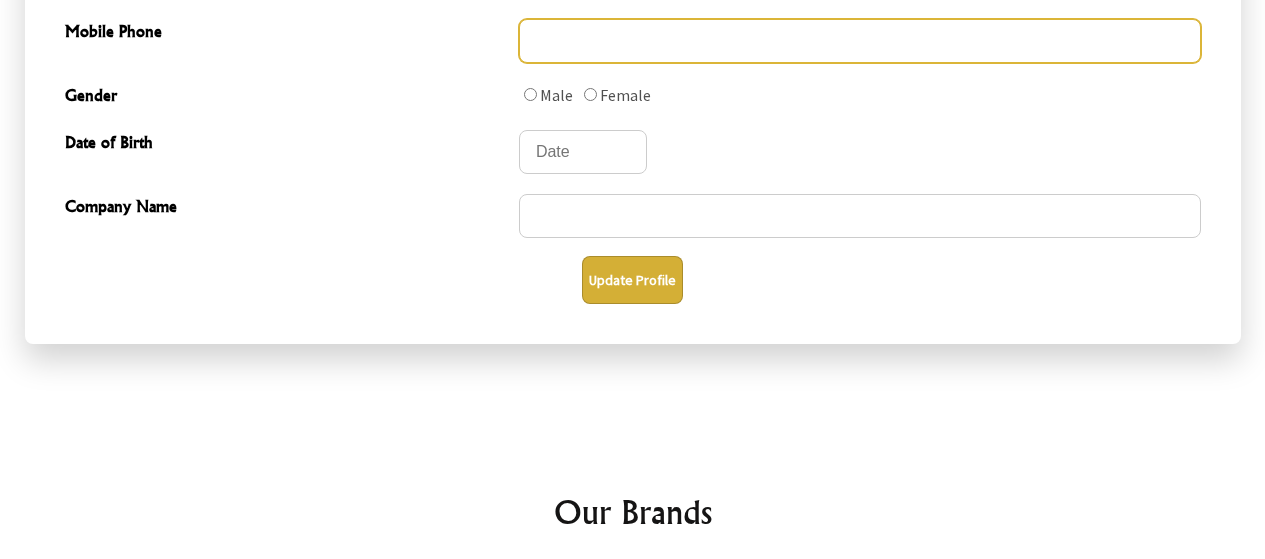 type 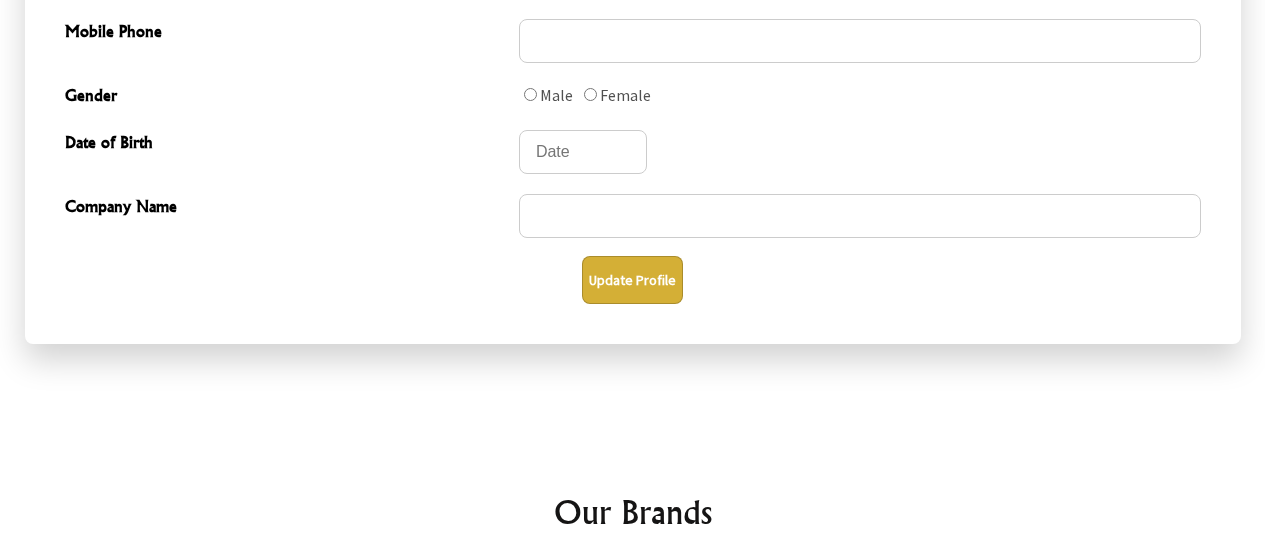 click on "Update Profile" at bounding box center (632, 280) 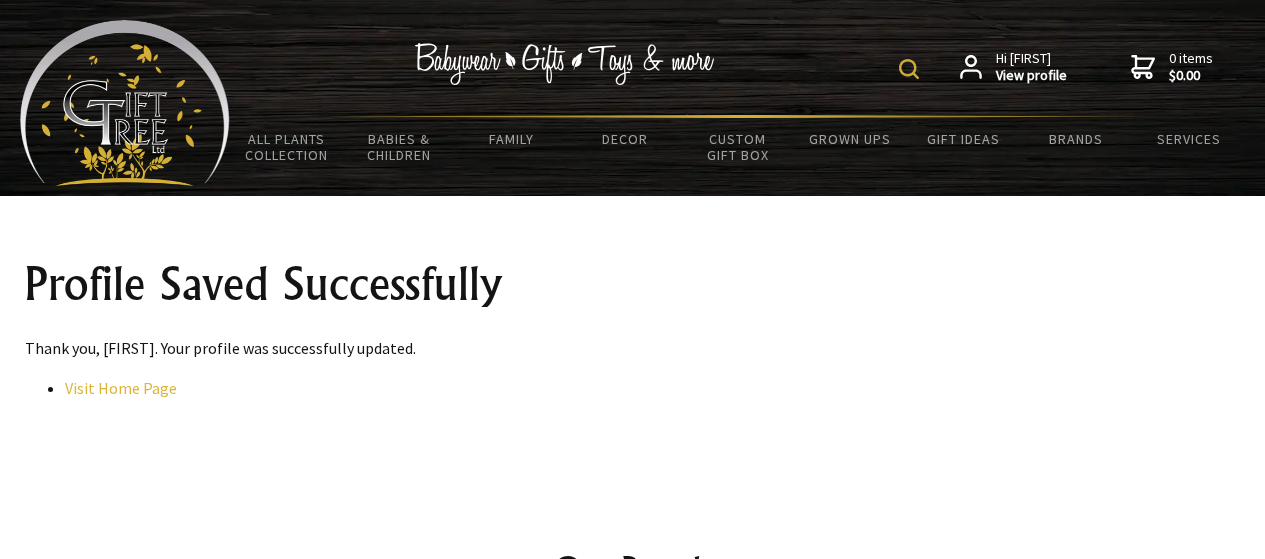 scroll, scrollTop: 0, scrollLeft: 0, axis: both 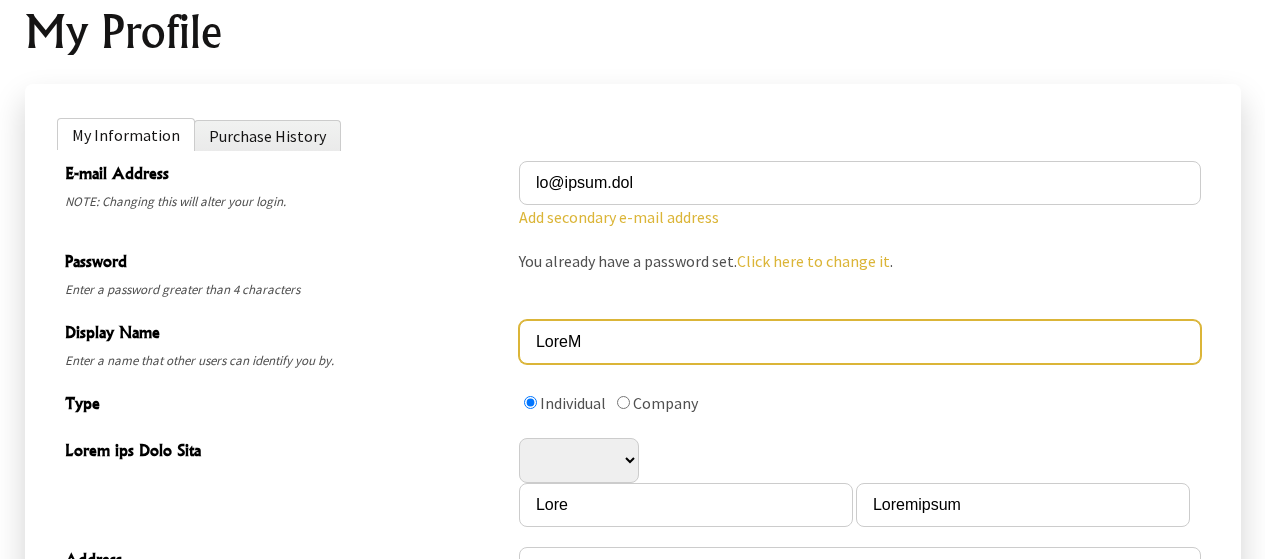 drag, startPoint x: 626, startPoint y: 331, endPoint x: 441, endPoint y: 329, distance: 185.0108 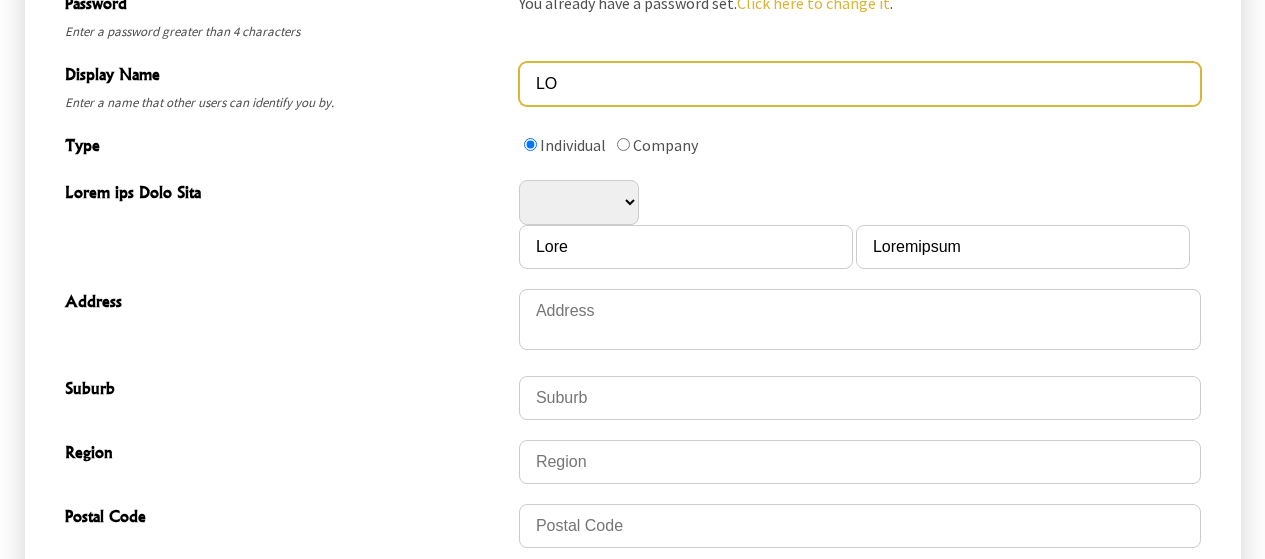 scroll, scrollTop: 600, scrollLeft: 0, axis: vertical 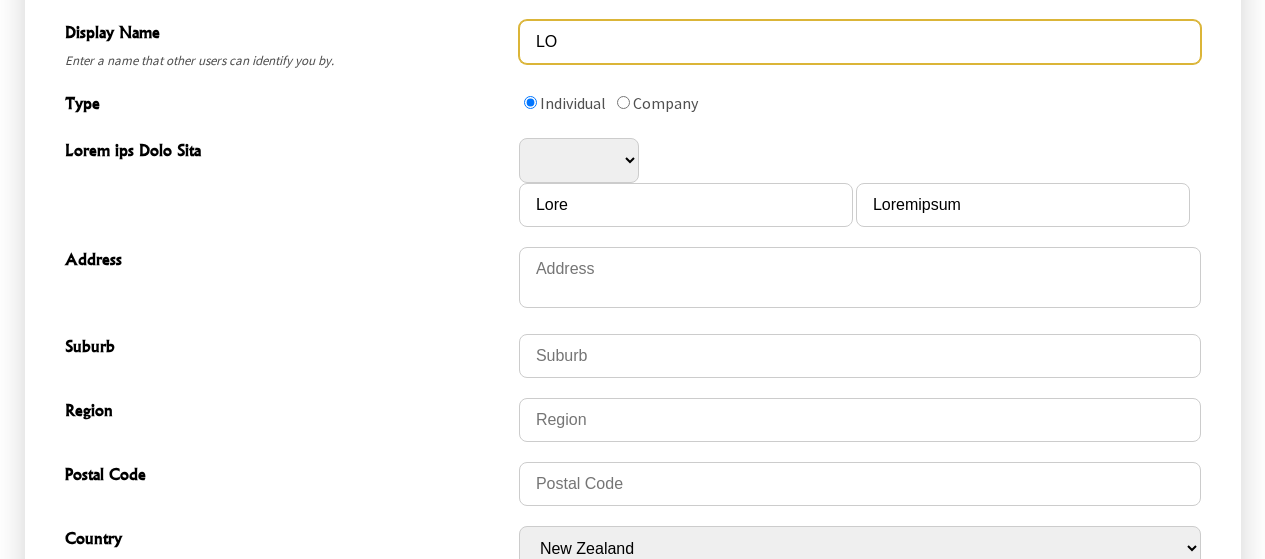 type on "LO" 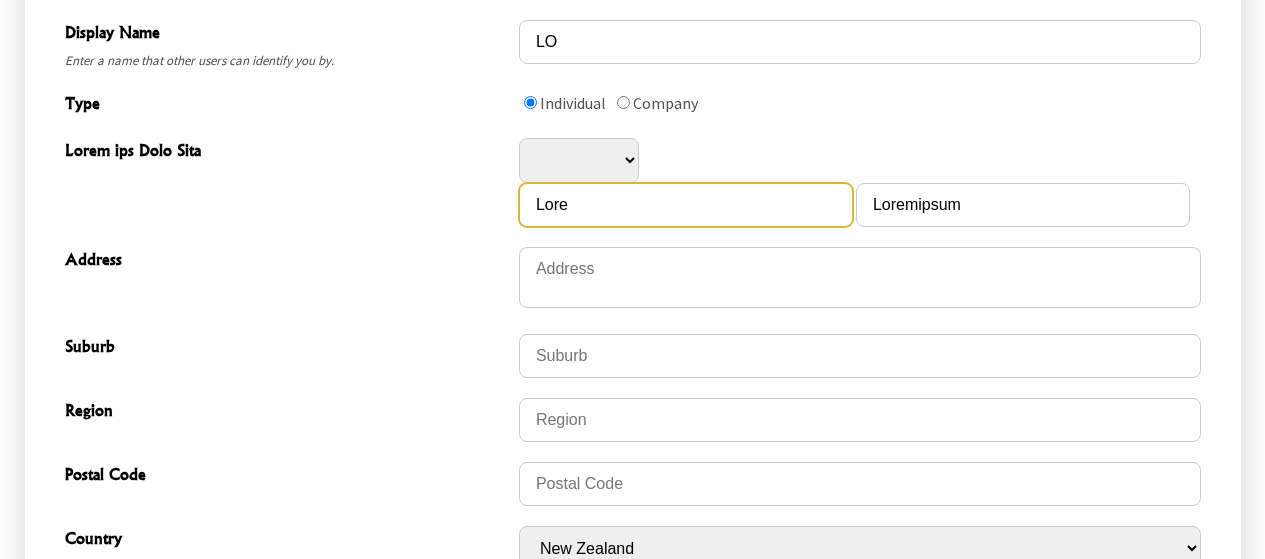 drag, startPoint x: 627, startPoint y: 218, endPoint x: 434, endPoint y: 202, distance: 193.66208 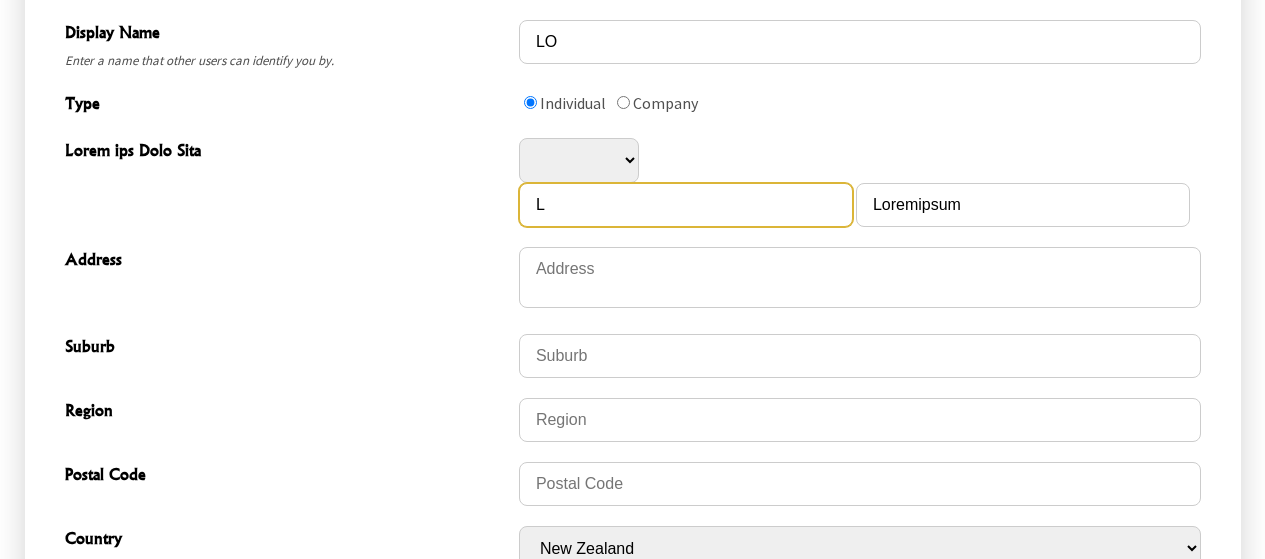 type on "L" 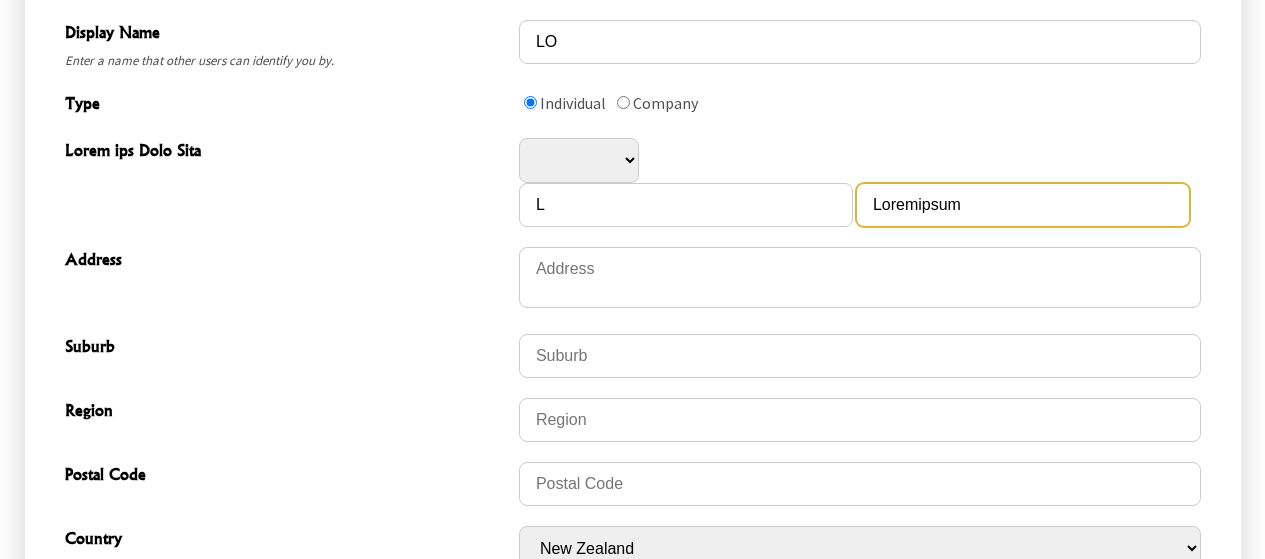 drag, startPoint x: 975, startPoint y: 198, endPoint x: 686, endPoint y: 204, distance: 289.0623 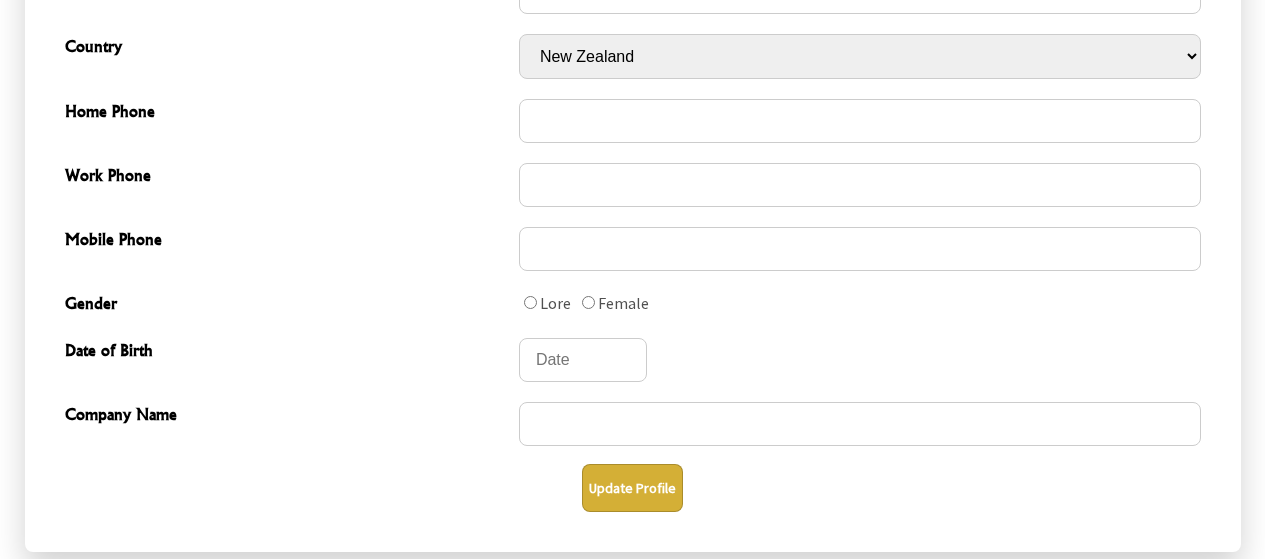 scroll, scrollTop: 1100, scrollLeft: 0, axis: vertical 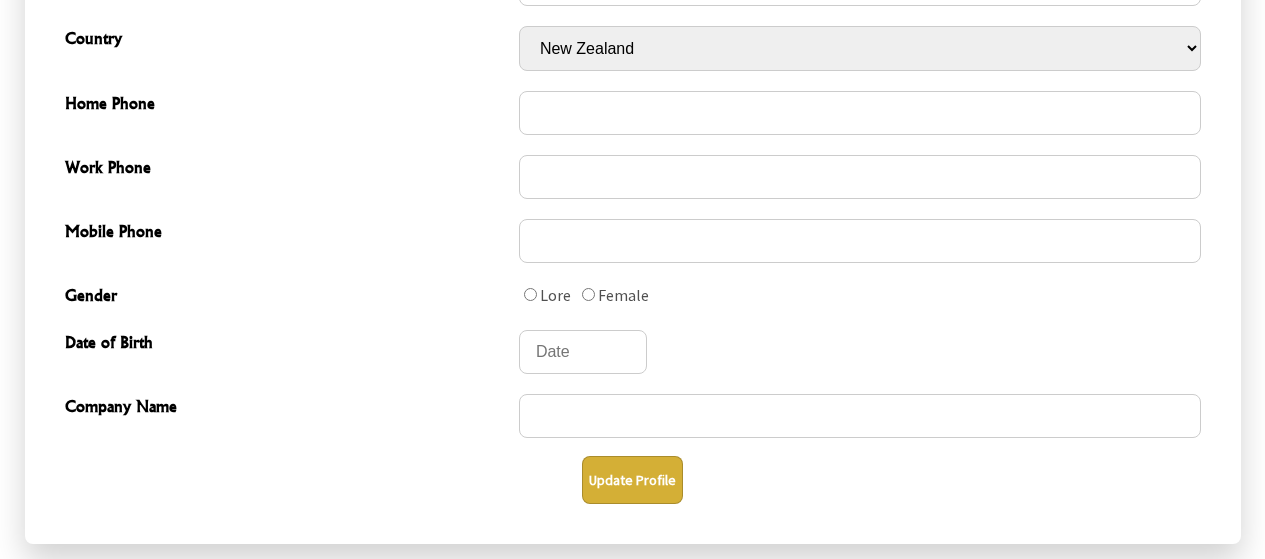 type on "L" 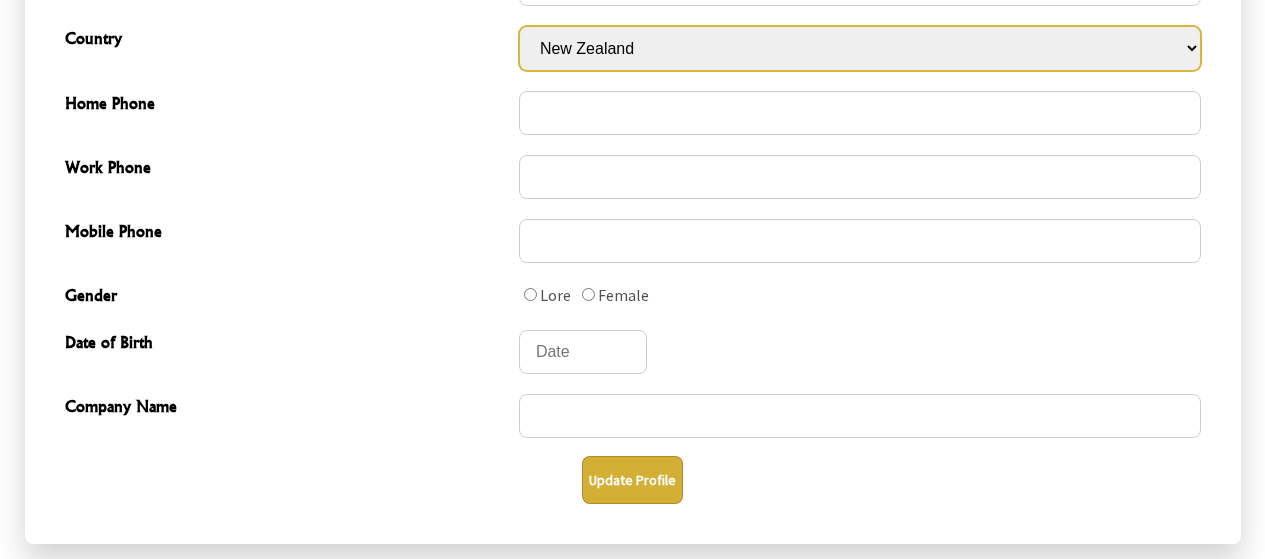 click on "Loremipsumd
Sitamet
Consect
Adipisc
Elitse
Doeiusmo
Tempori & Utlabor
Etdolorem
Aliquae
Admin
Veniamqui
Nostrud
Exercitati
Ullamco
Laboris
Nisialiqui
Exeacomm
Consequ
Duisaut
Irurei
Repre
Volupta
Velite
Cillumf
Nullap & Excepteursi
Occaecat
Cupida
Nonproi Suntcu Quioffi
Deseru
Mollitan
Idestla Pers
Undeomn
Istenatu
Errorvol
Accusa
Dolo Lauda
Totamr Aperiam
Eaqueip Quaeabi Inventor
Veri
Quasi
Archi
Beataevi
Dictaex
Nemoe - Ipsamquiavo
Aspe Autodit
Fugit Cons
Magnido
Eosr
Sequin
Neque Porroqui
Dolo a’Numqua
Eiusmod
Temporai
Magnamqu
Etiamminu Solutano
Eligend
Optio
Cu Nihilimp
Quoplaceat Facere
Possimu
Assumen
Repellen
Temporib Autemqu
Offic Debitis
Reru
Necessi
Saepee
Volupt Repudi
Recusa Itaqueear
Hicte
Sapien
Delectu
Reicien
Volup
Maioresal
Perfer
Doloribus
Asperio
Repellatmi
Nostrumex
Ullamc
Suscip-Labori
Aliqui
Commo
Consequa
Quidmax" at bounding box center [860, 48] 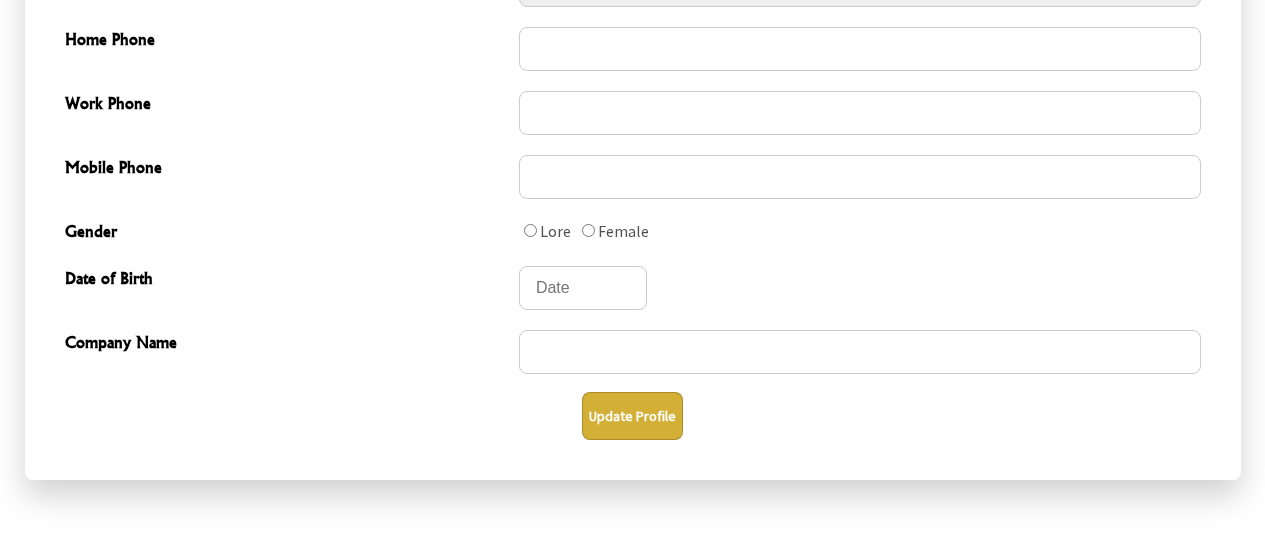 click on "Update Profile" at bounding box center [632, 416] 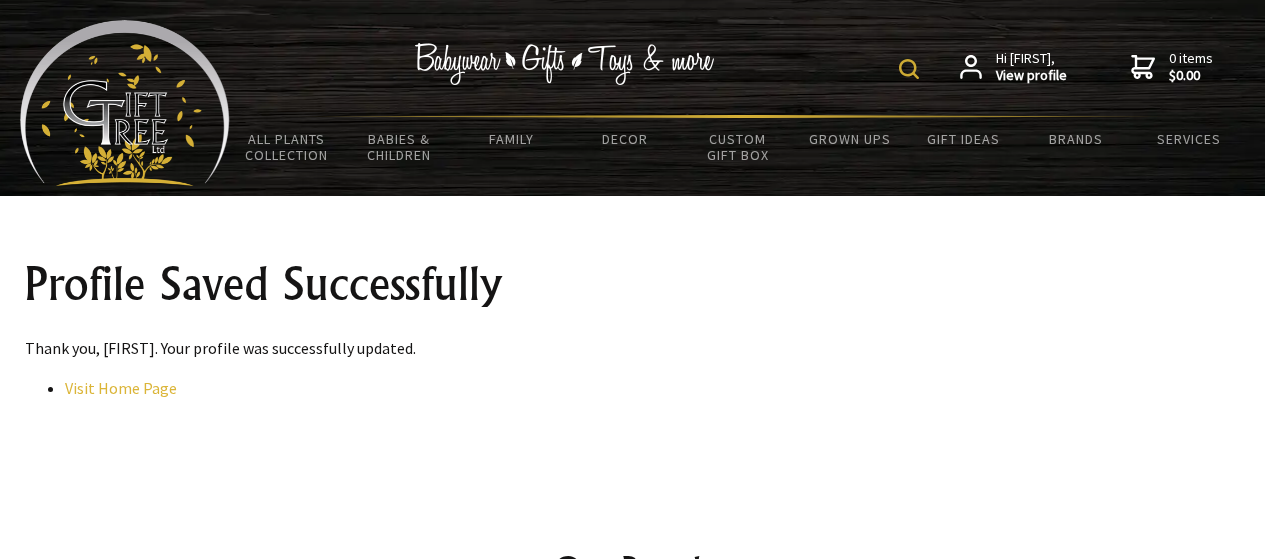 scroll, scrollTop: 0, scrollLeft: 0, axis: both 